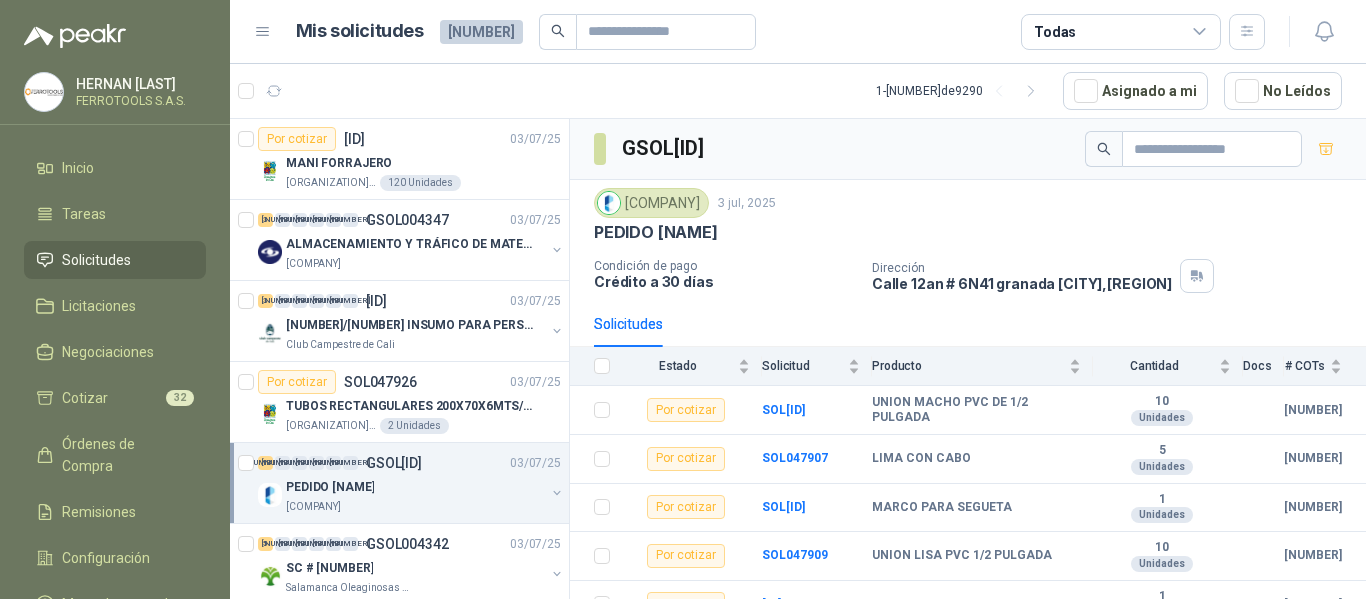 scroll, scrollTop: 0, scrollLeft: 0, axis: both 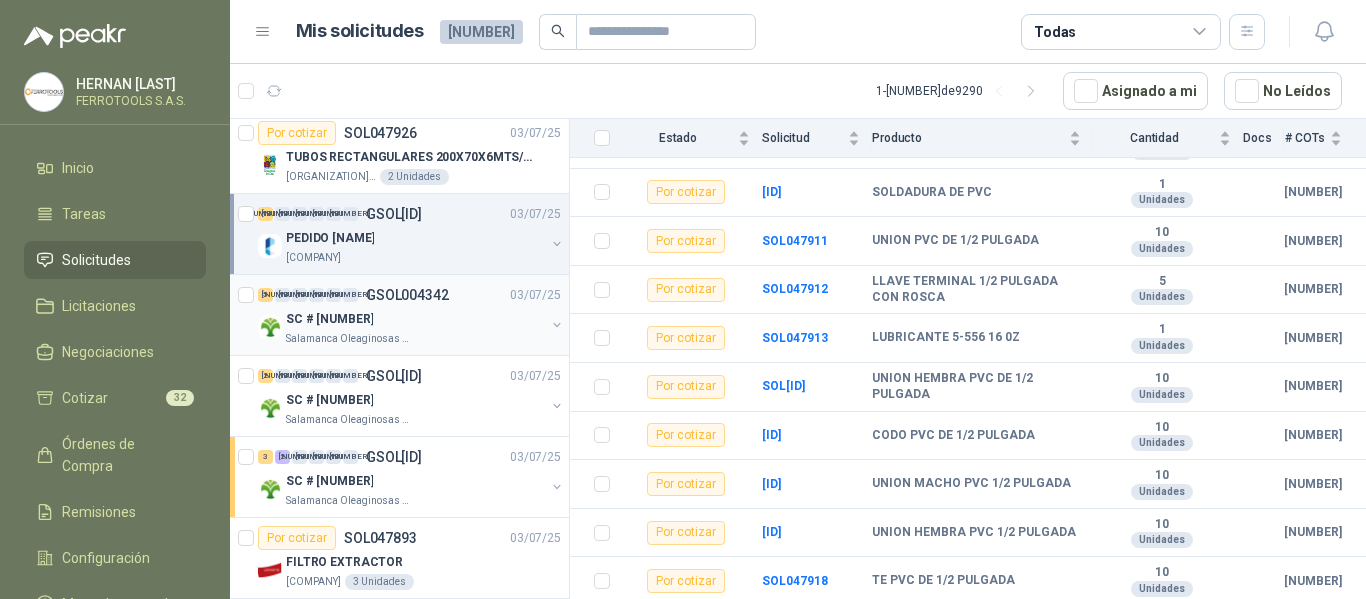 click on "SC # [NUMBER]" at bounding box center (415, 319) 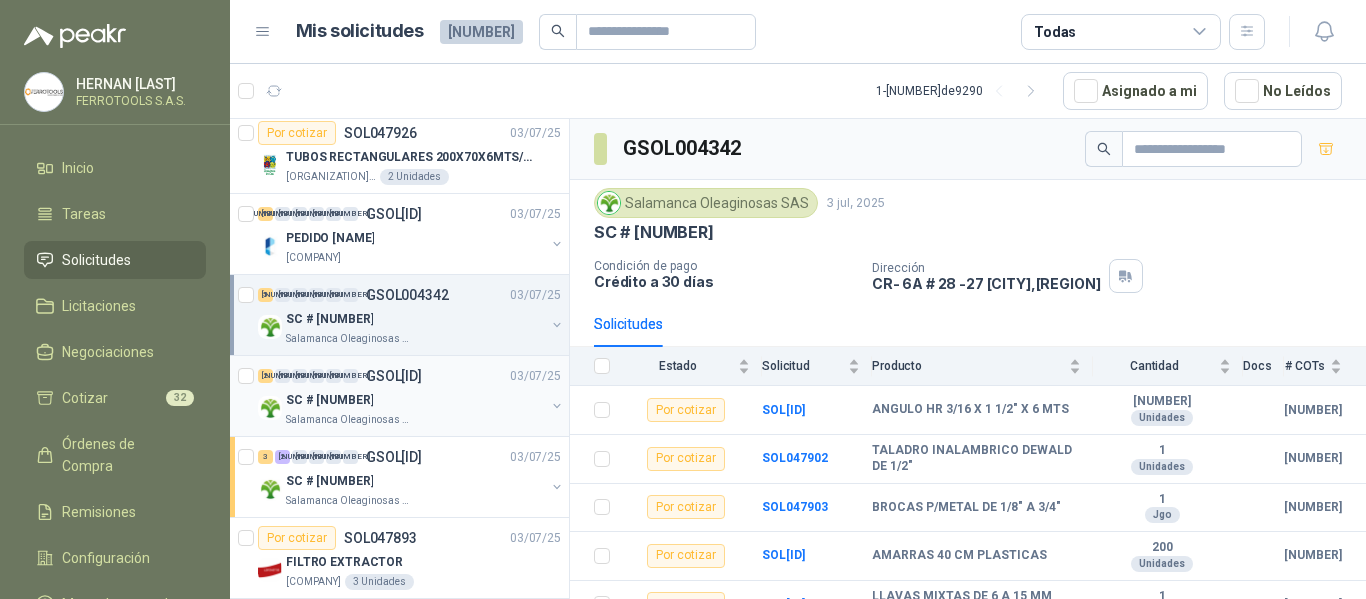 click on "Salamanca Oleaginosas SAS" at bounding box center [415, 420] 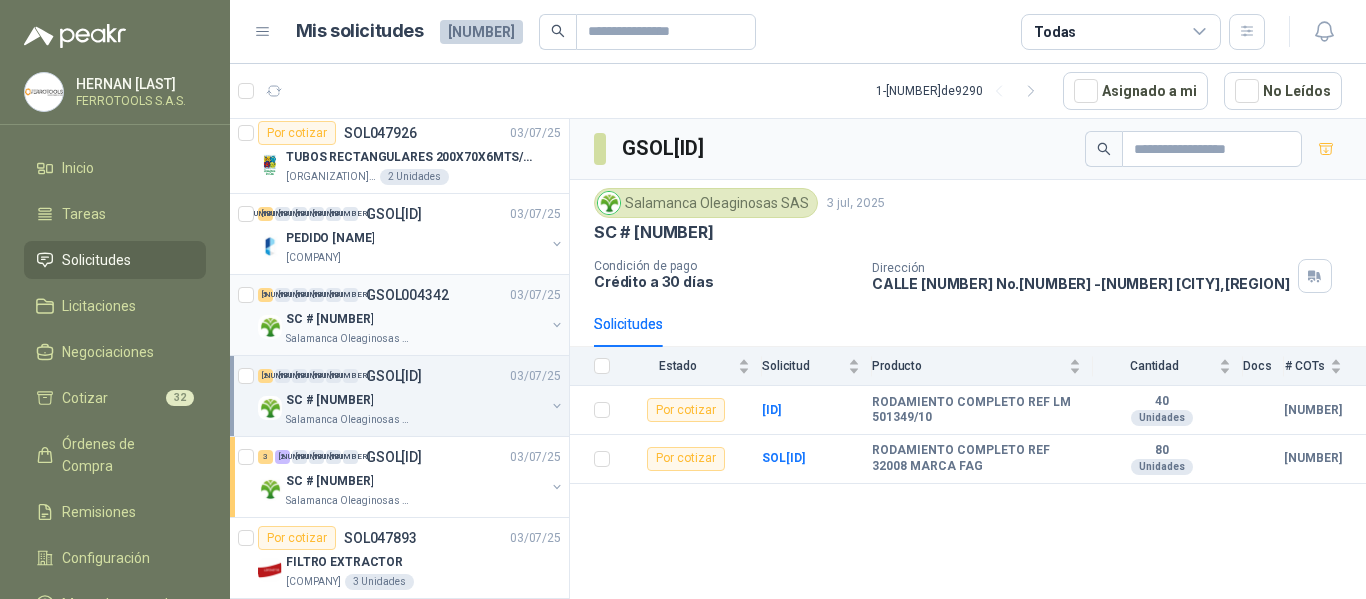 click on "Salamanca Oleaginosas SAS" at bounding box center [415, 339] 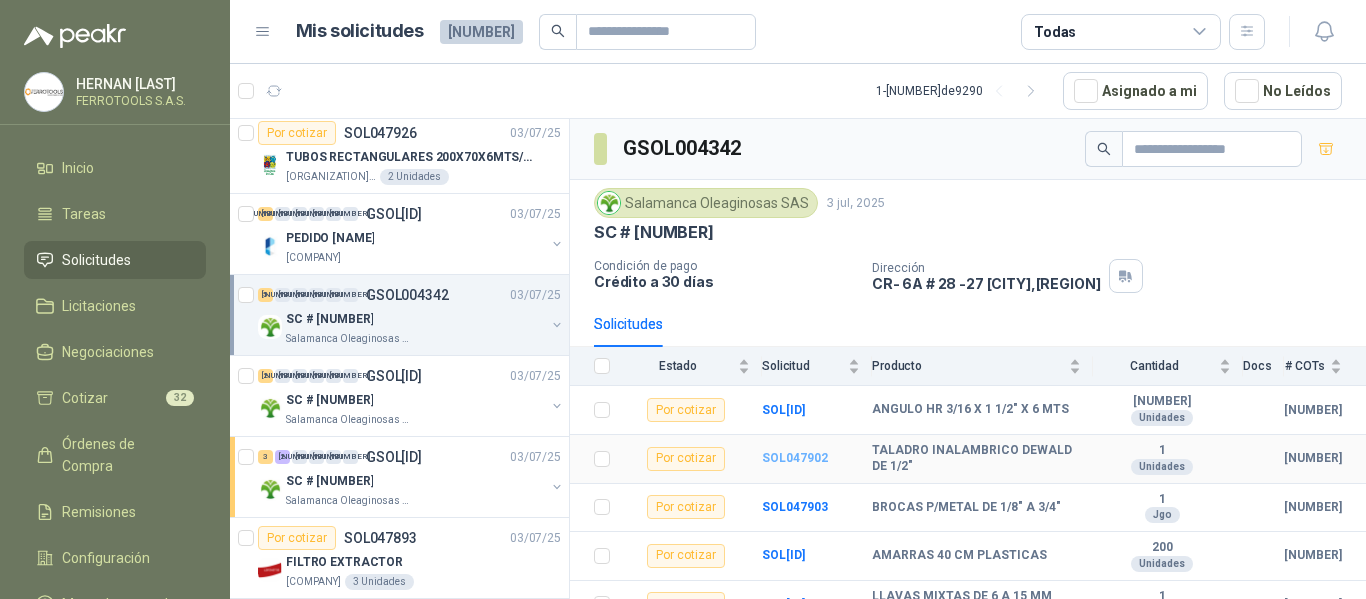 click on "SOL047902" at bounding box center (795, 458) 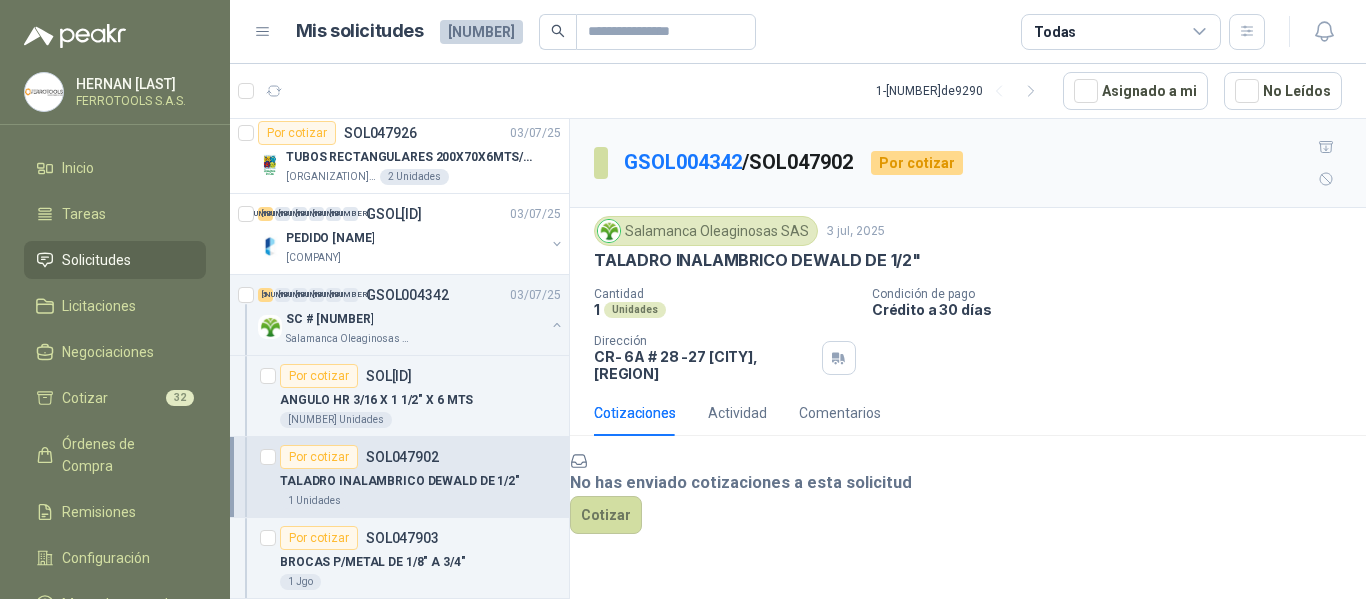 scroll, scrollTop: 70, scrollLeft: 0, axis: vertical 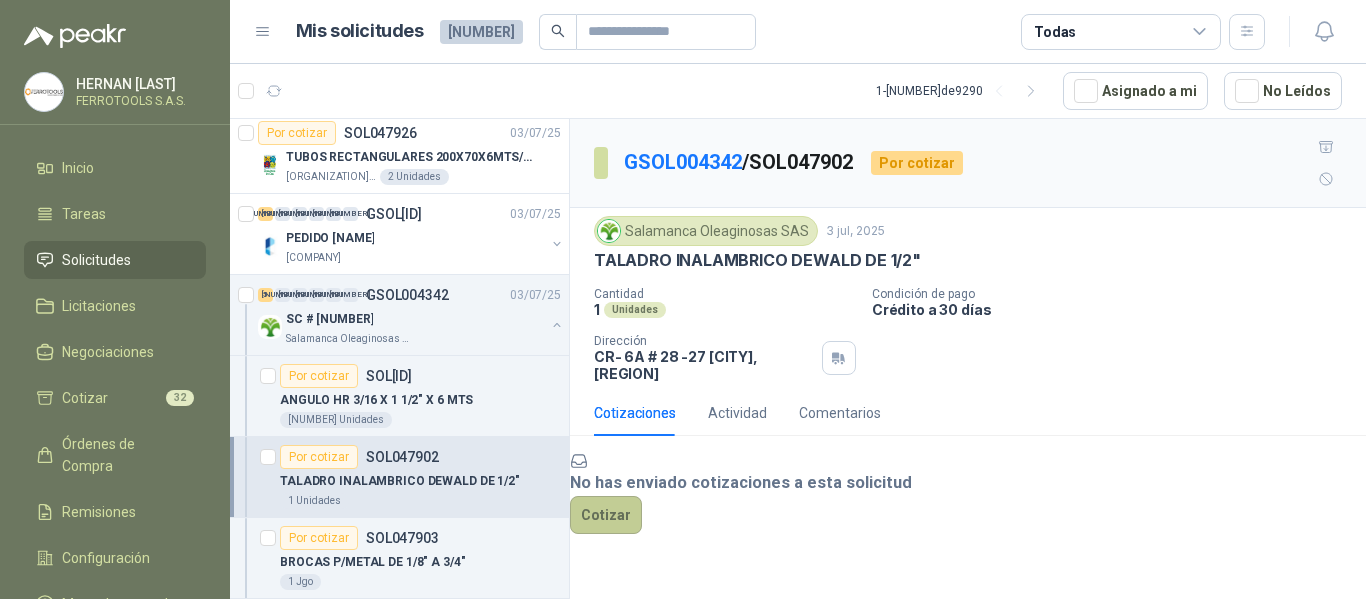 click on "Cotizar" at bounding box center (606, 515) 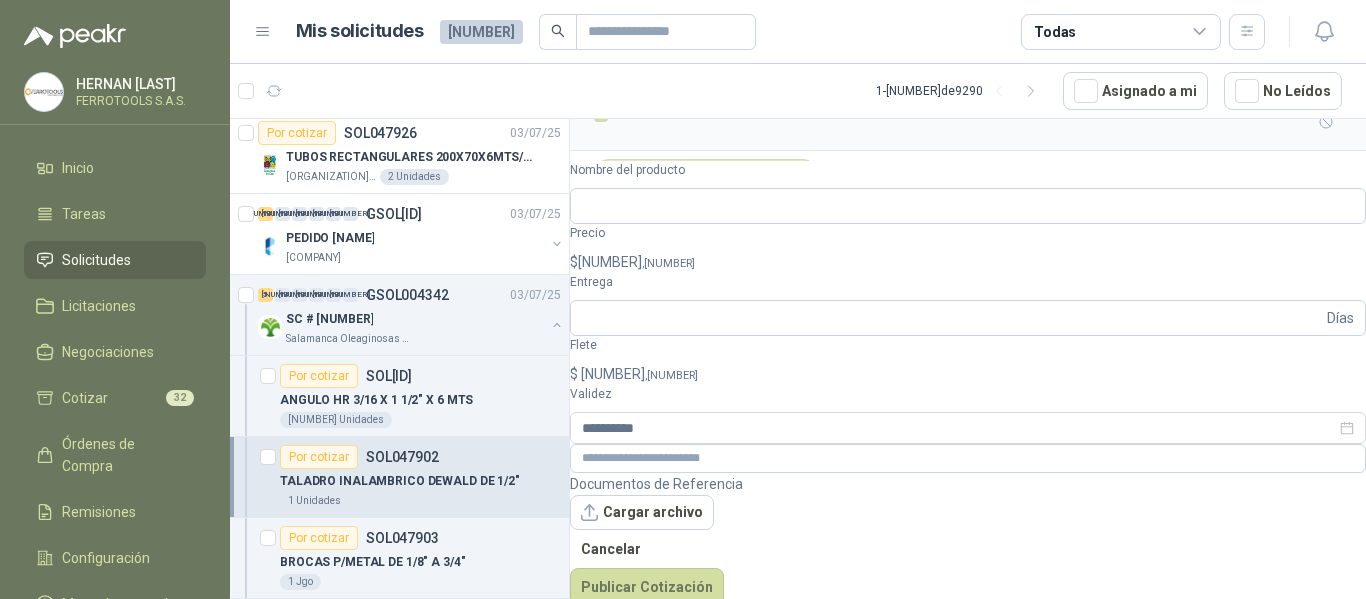 scroll, scrollTop: 56, scrollLeft: 0, axis: vertical 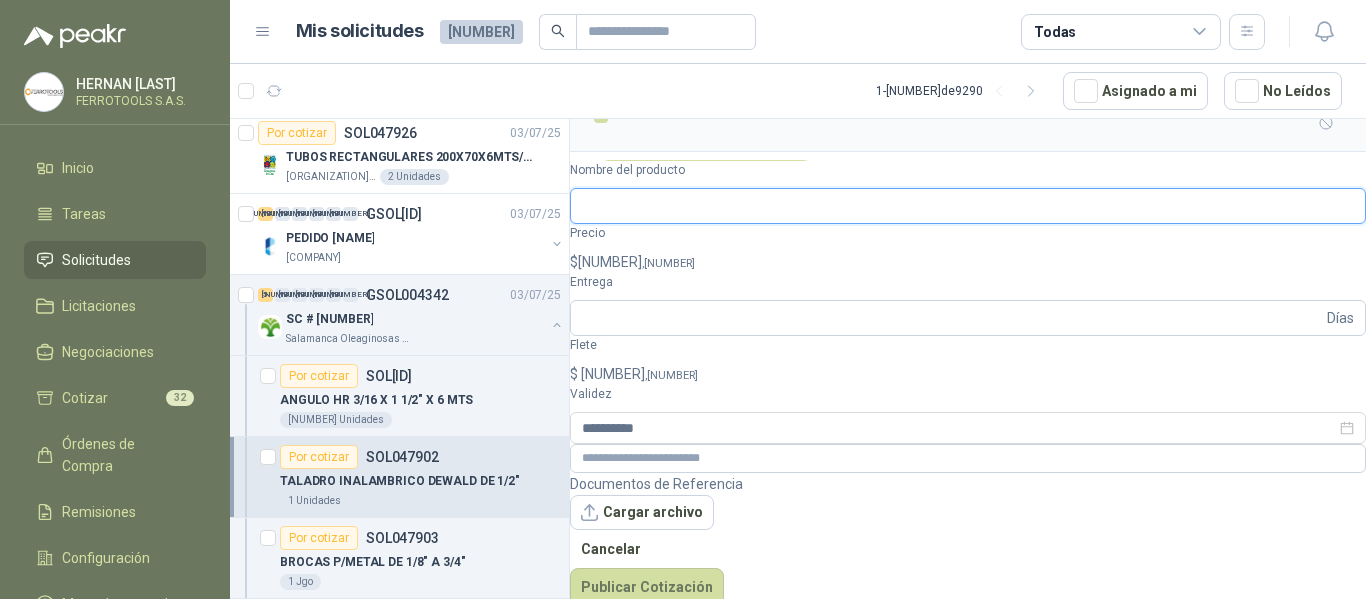 click on "Nombre del producto" at bounding box center (968, 206) 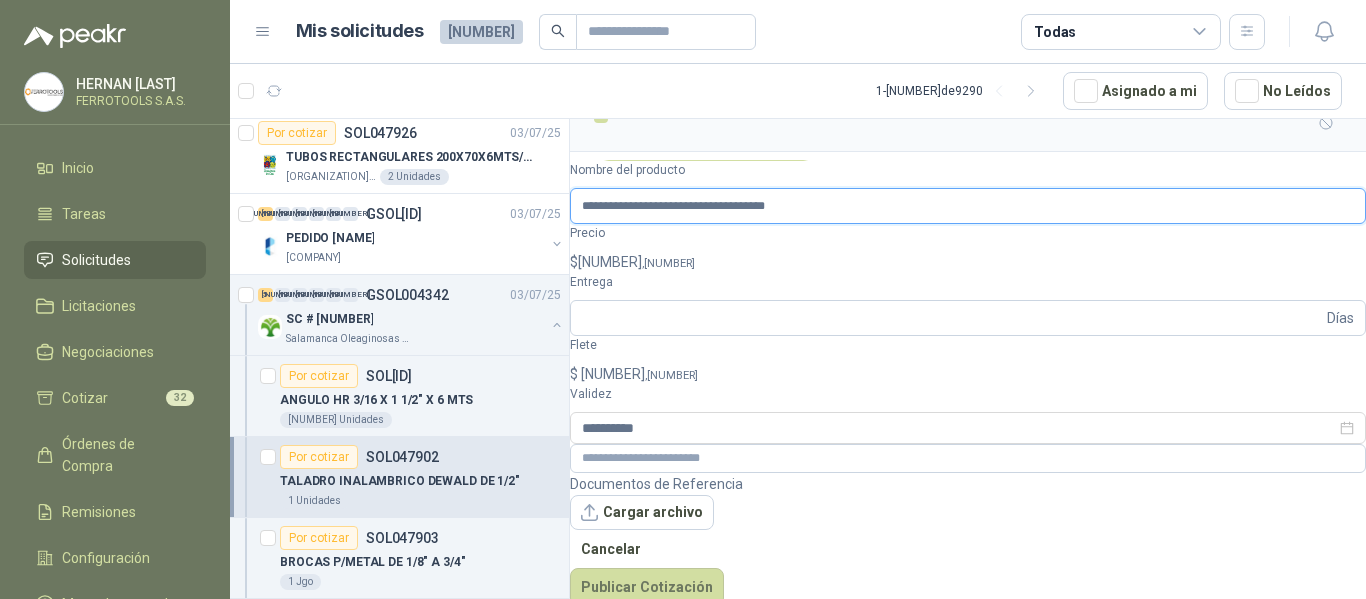 type on "**********" 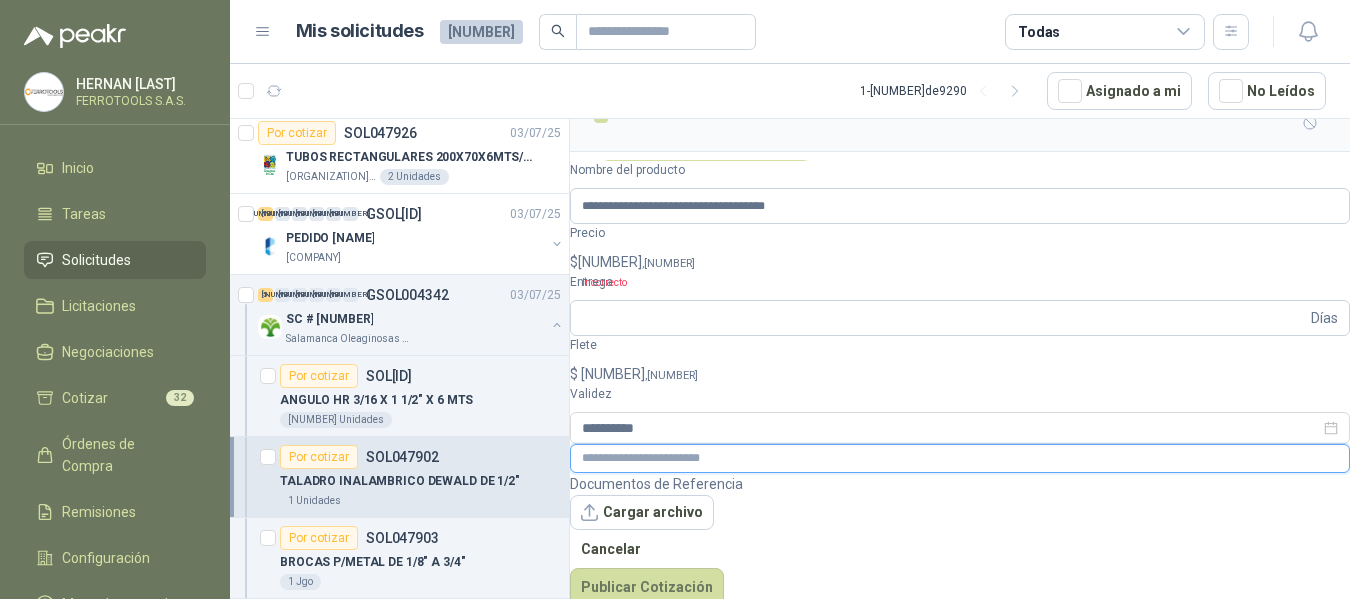 click at bounding box center (960, 458) 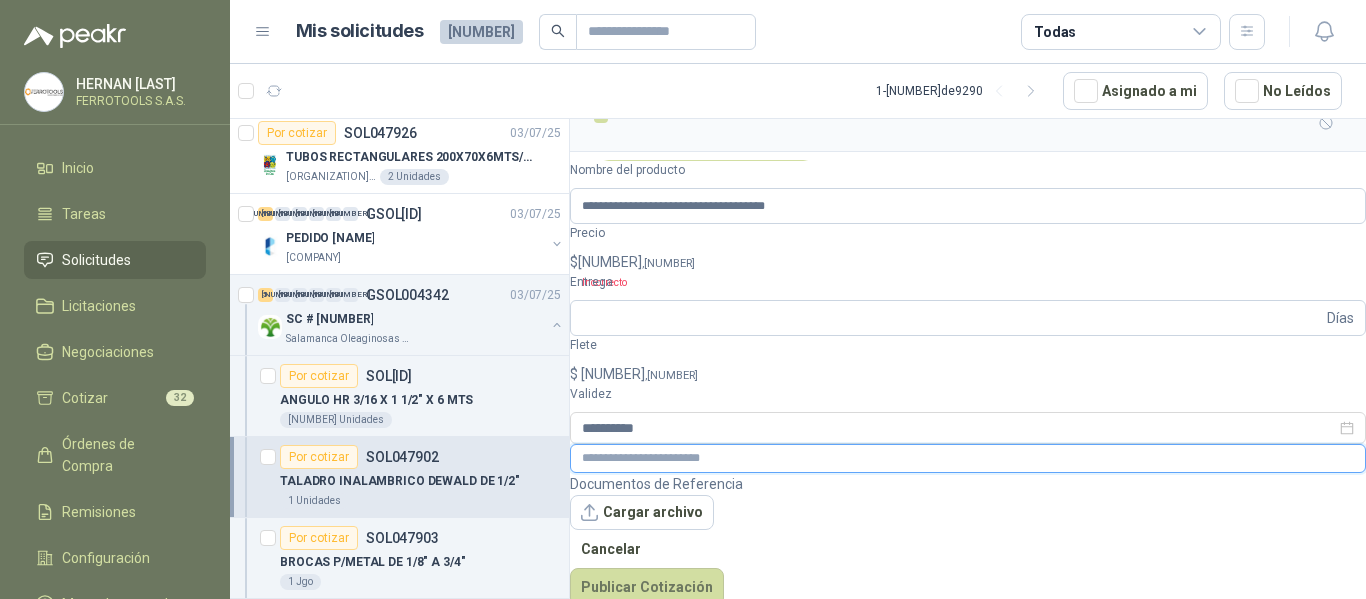paste on "**********" 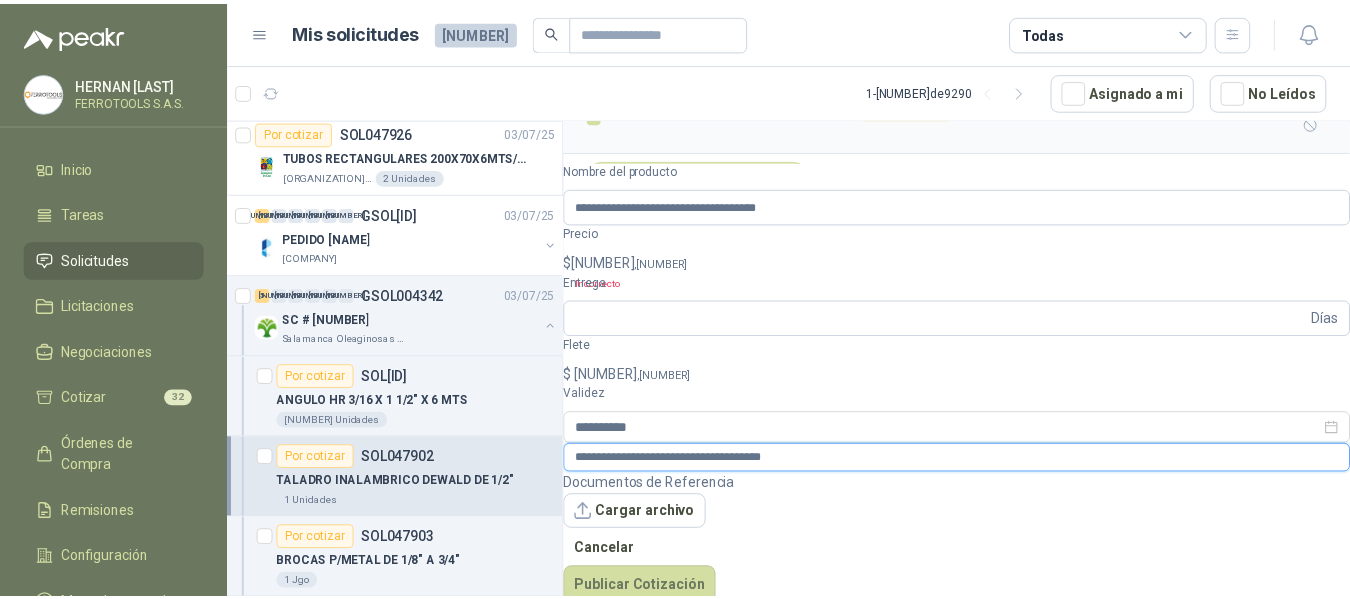 scroll, scrollTop: 70, scrollLeft: 0, axis: vertical 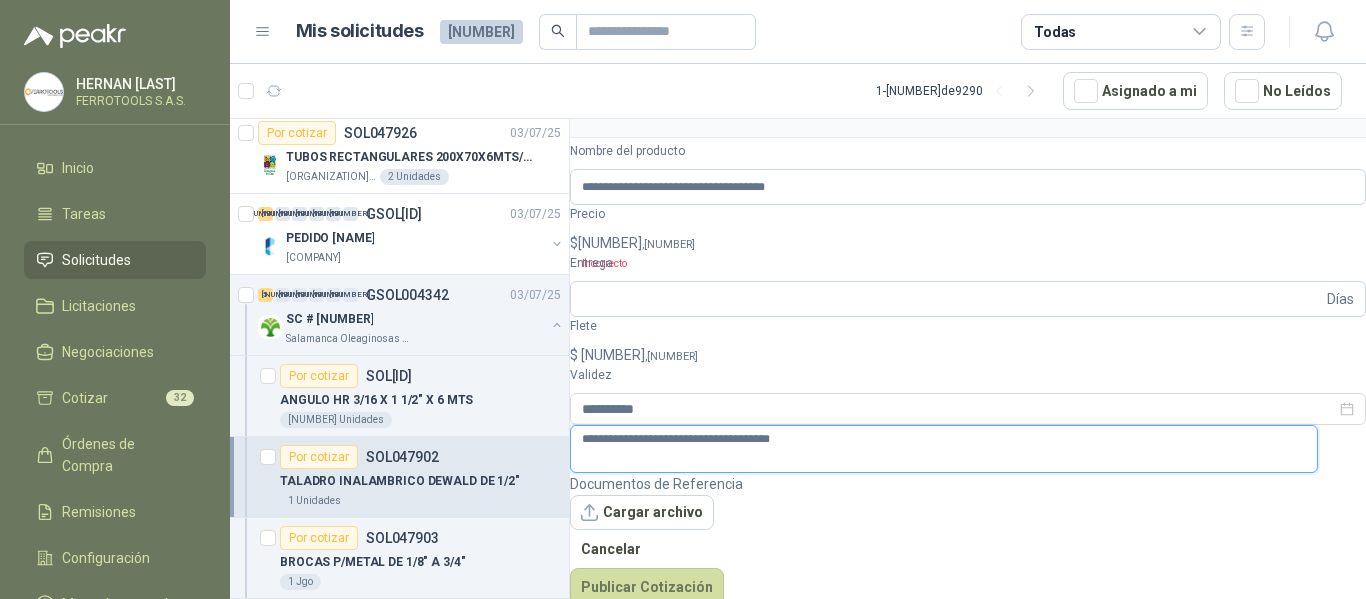 type on "**********" 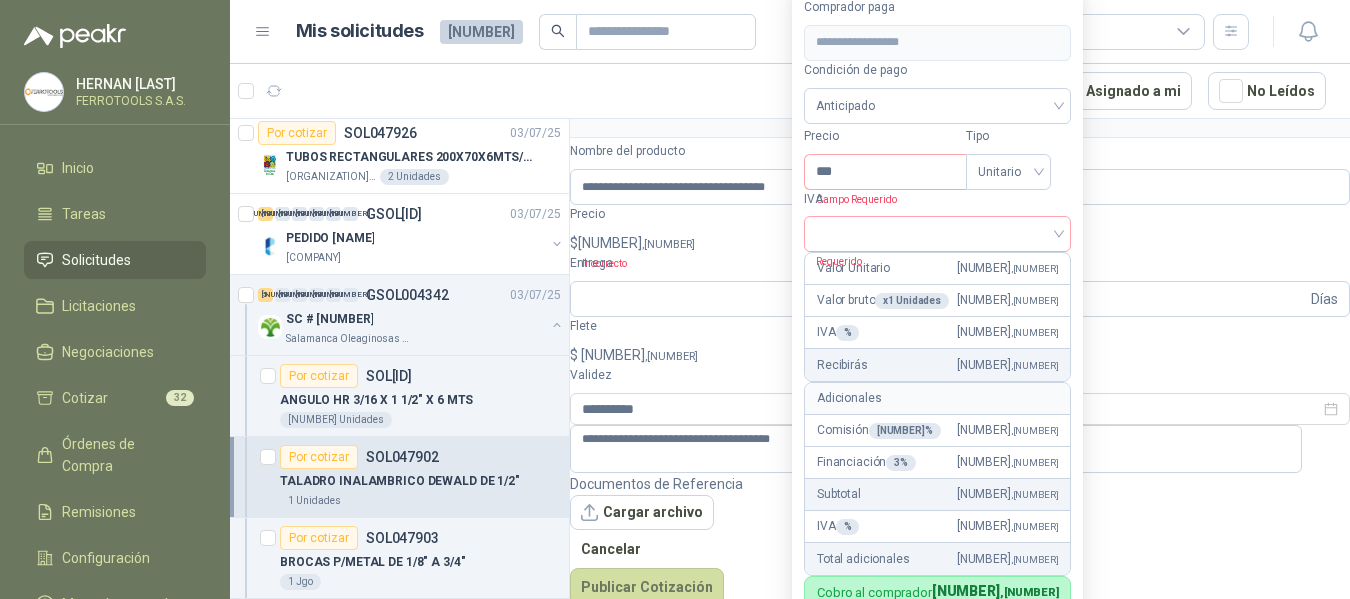 click on "HERNAN [LAST] FERROTOOLS S.A.S. Inicio Tareas Solicitudes Licitaciones Negociaciones Cotizar 32 Órdenes de Compra Remisiones Configuración Manuales y ayuda Mis solicitudes 13178 Todas 1 - 50 de 9290 Asignado a mi No Leídos Por cotizar SOL047933 03/07/25 MANI FORRAJERO Zoologico De Cali 120 Unidades 3 0 0 0 0 0 GSOL004347 03/07/25 ALMACENAMIENTO Y TRÁFICO DE MATERIAL Caracol TV 3 0 0 0 0 0 GSOL004346 03/07/25 167885 /167887 INSUMO PARA PERSONAL Club Campestre de Cali Por cotizar SOL047926 03/07/25 TUBOS RECTANGULARES 200X70X6MTS/4MM Zoologico De Cali 2 Unidades 13 0 0 0 0 0 GSOL004343 03/07/25 PEDIDO HACIENDAS Perugia SAS 5 0 0 0 0 0 GSOL004342 03/07/25 SC # 5175 Salamanca Oleaginosas SAS Por cotizar SOL047901 ANGULO HR 3/16 X 1 1/2" X 6 MTS 4 Unidades Por cotizar SOL047902 TALADRO INALAMBRICO DEWALD DE 1/2" 1 Unidades Por cotizar SOL047903 BROCAS P/METAL DE 1/8" A 3/4" 1 Jgo Por cotizar SOL047904 200" at bounding box center [675, 299] 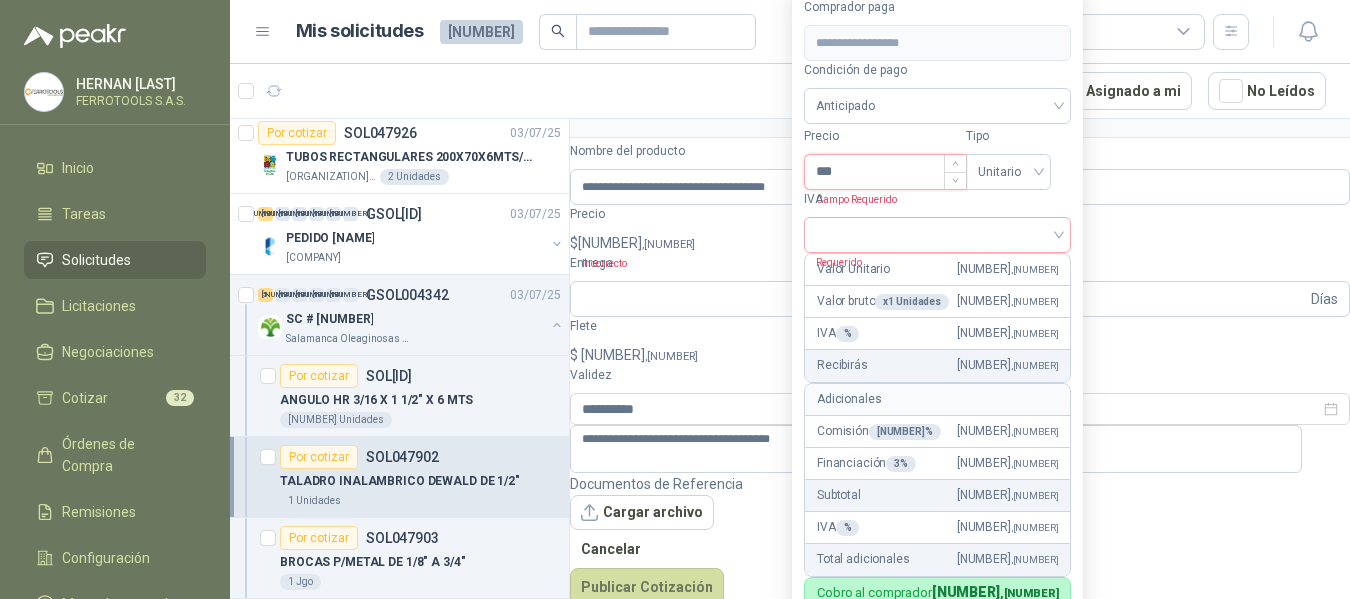 click on "***" at bounding box center [885, 172] 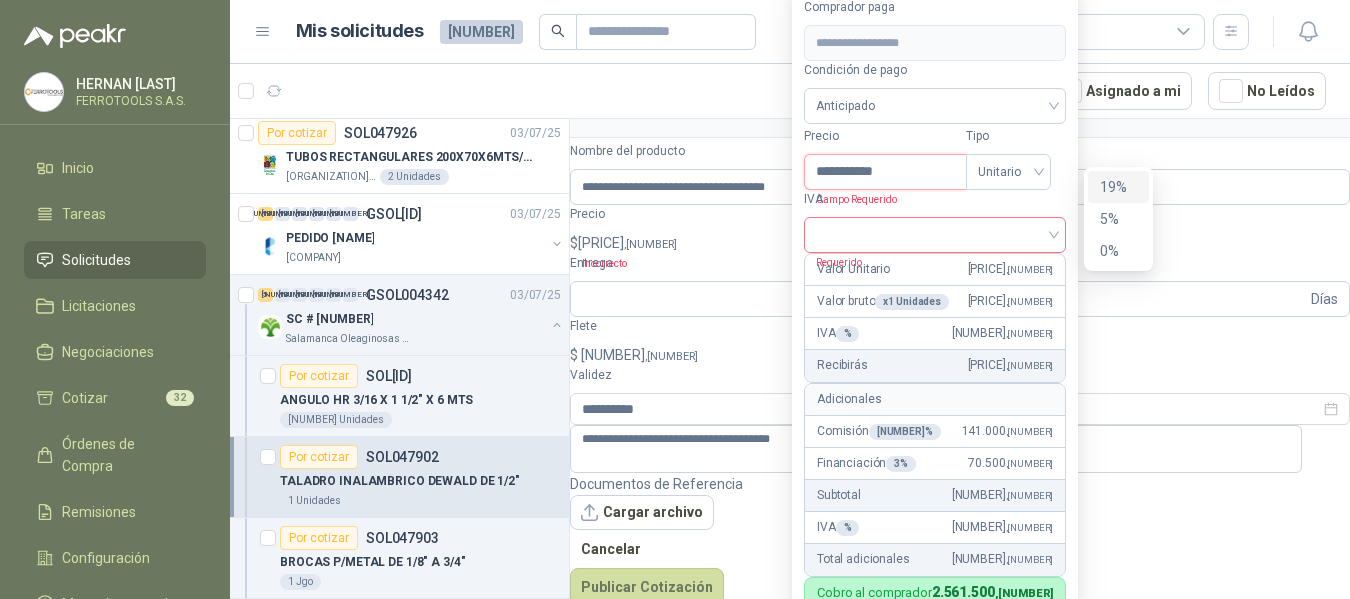 click at bounding box center [935, 235] 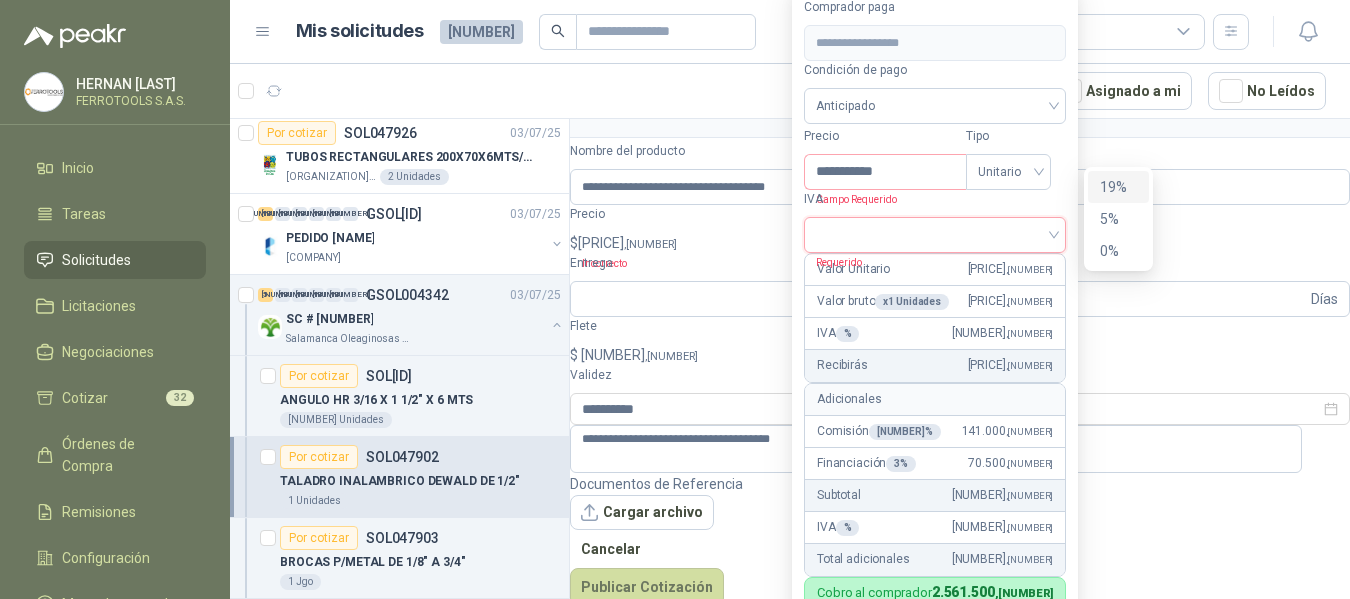 click on "19%" at bounding box center (1118, 187) 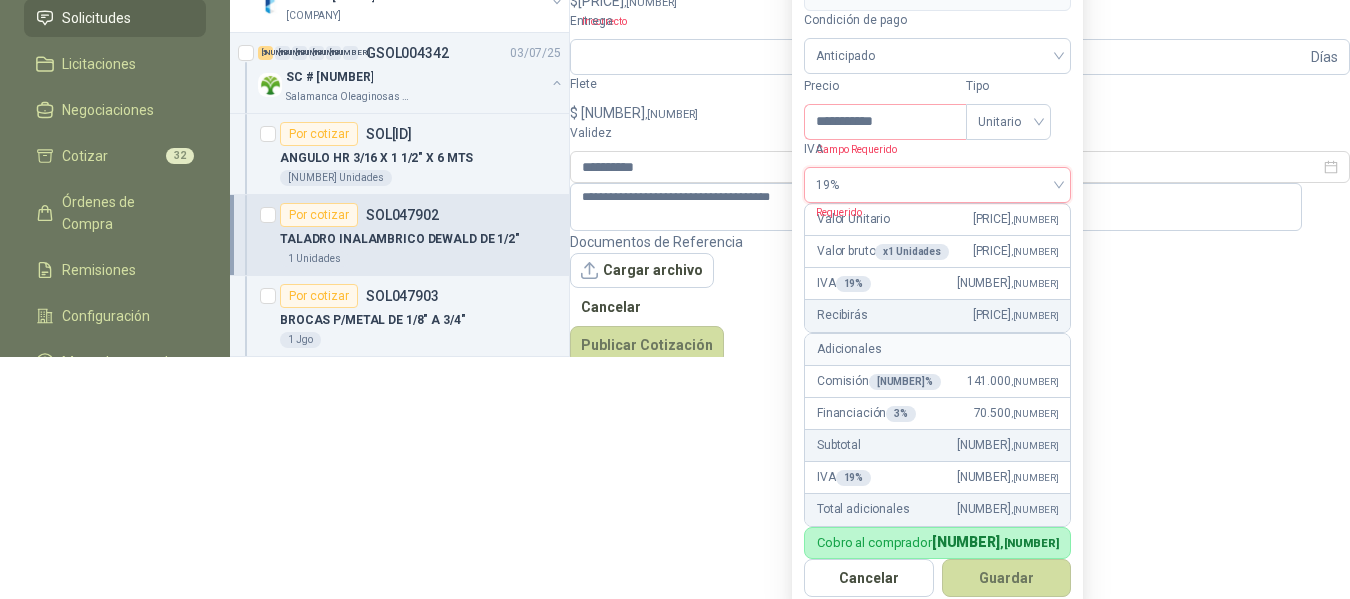 scroll, scrollTop: 250, scrollLeft: 0, axis: vertical 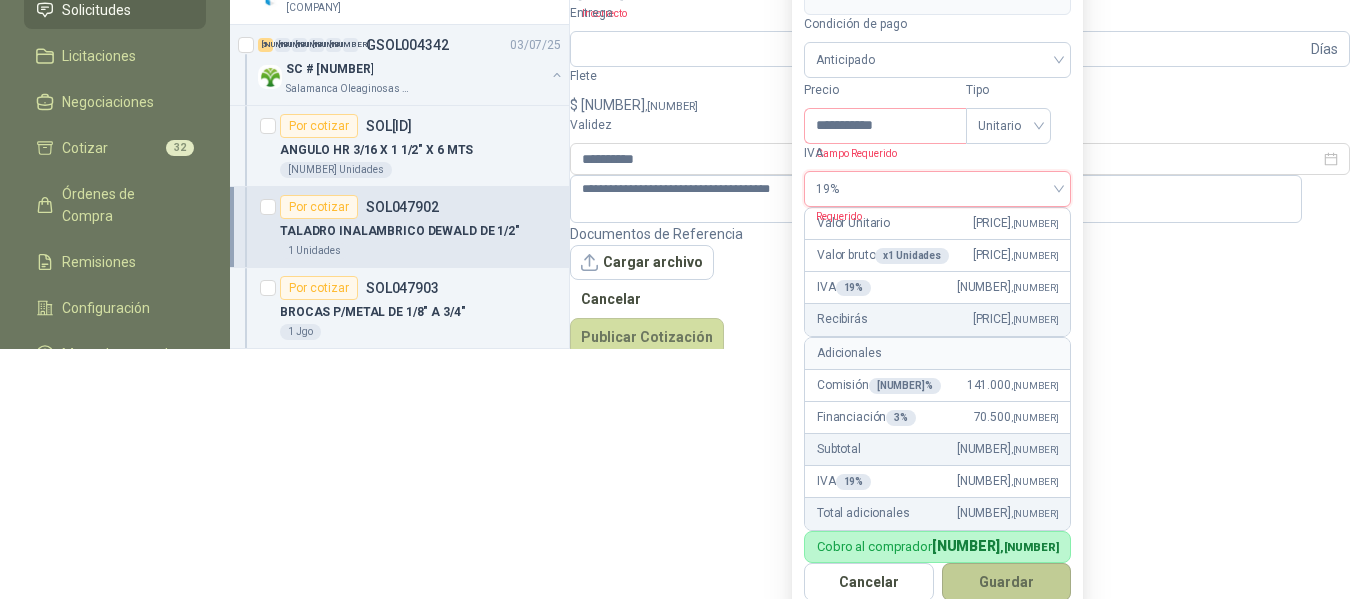 click on "Guardar" at bounding box center [1007, 582] 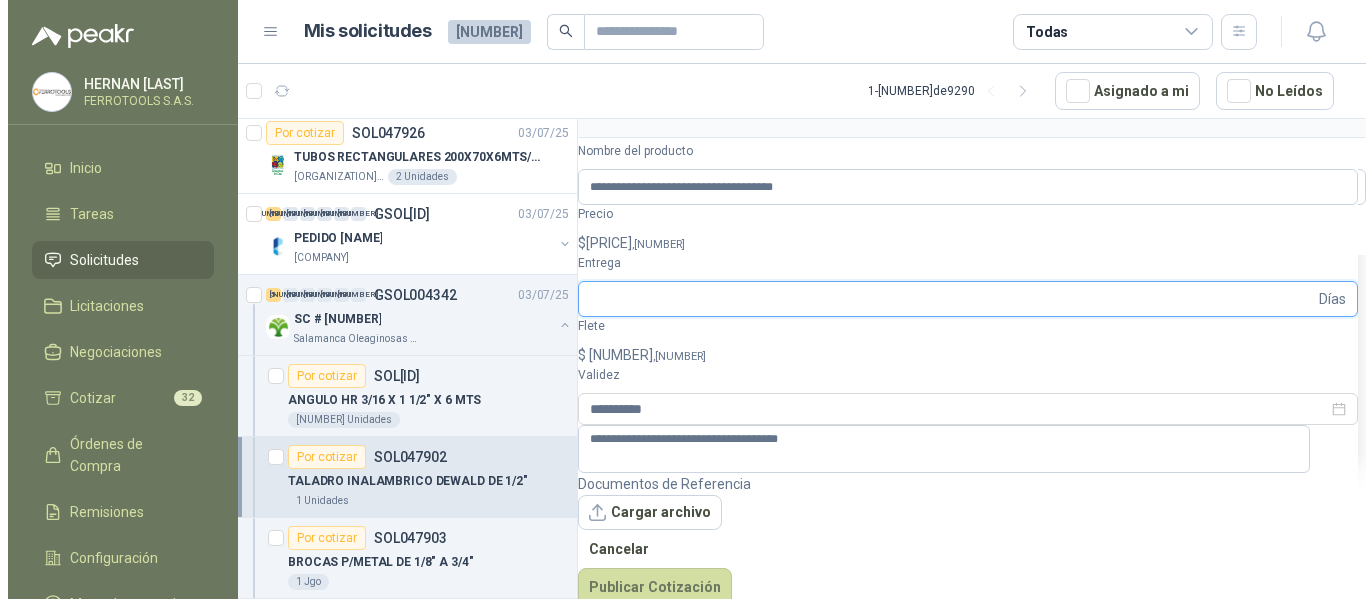 scroll, scrollTop: 0, scrollLeft: 0, axis: both 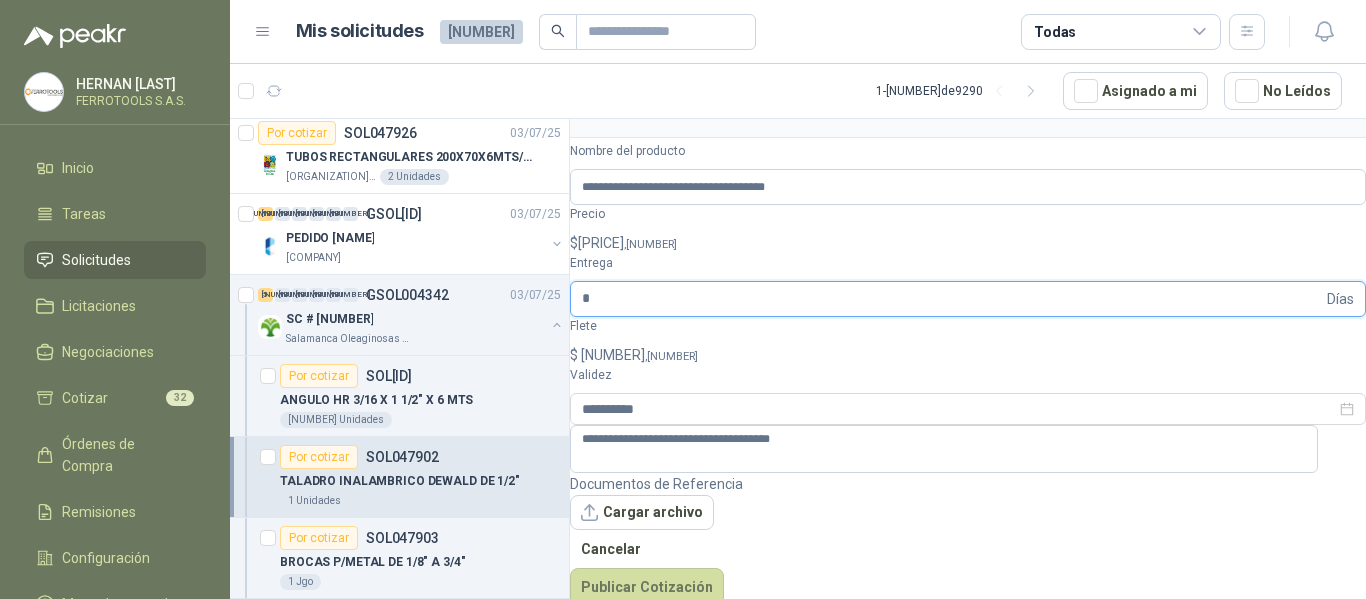 type on "*" 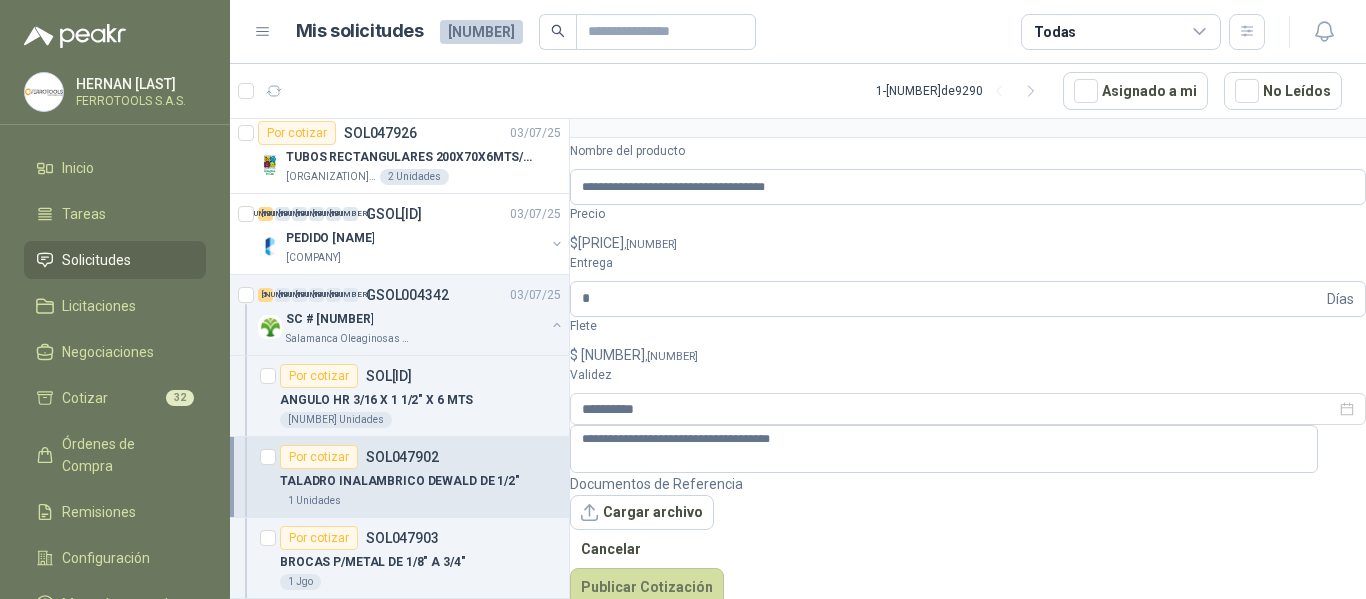 click on "Documentos de Referencia Cargar archivo Cancelar Publicar Cotización" at bounding box center (968, 540) 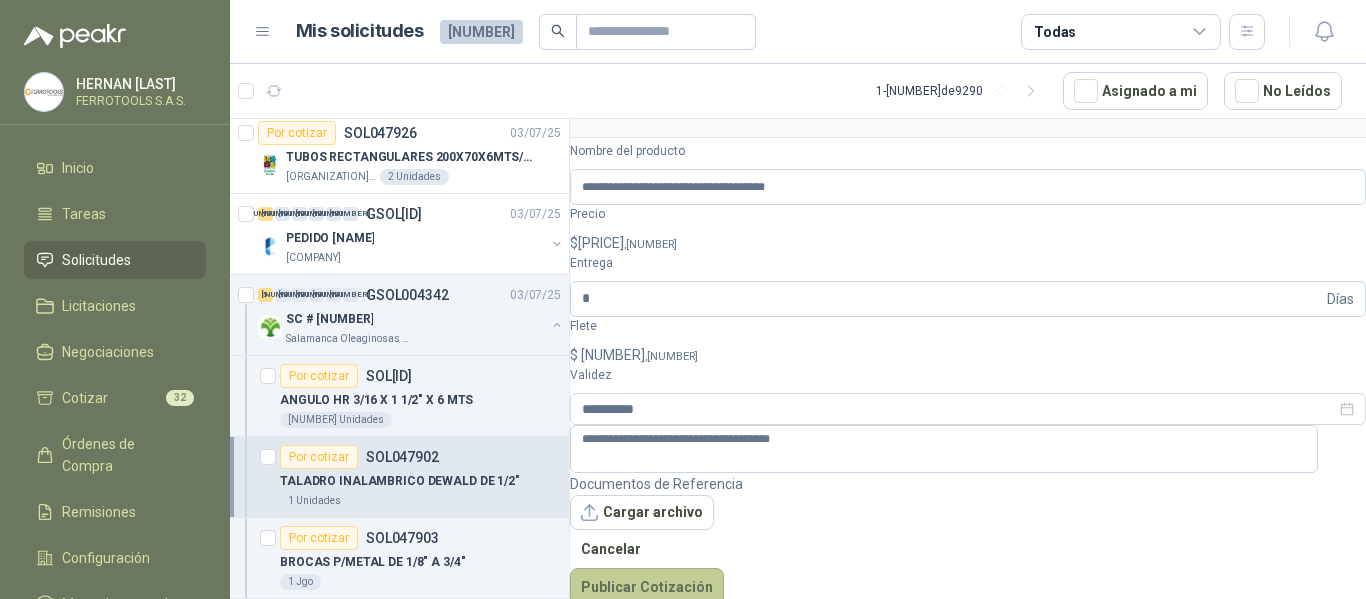 click on "Publicar Cotización" at bounding box center [647, 587] 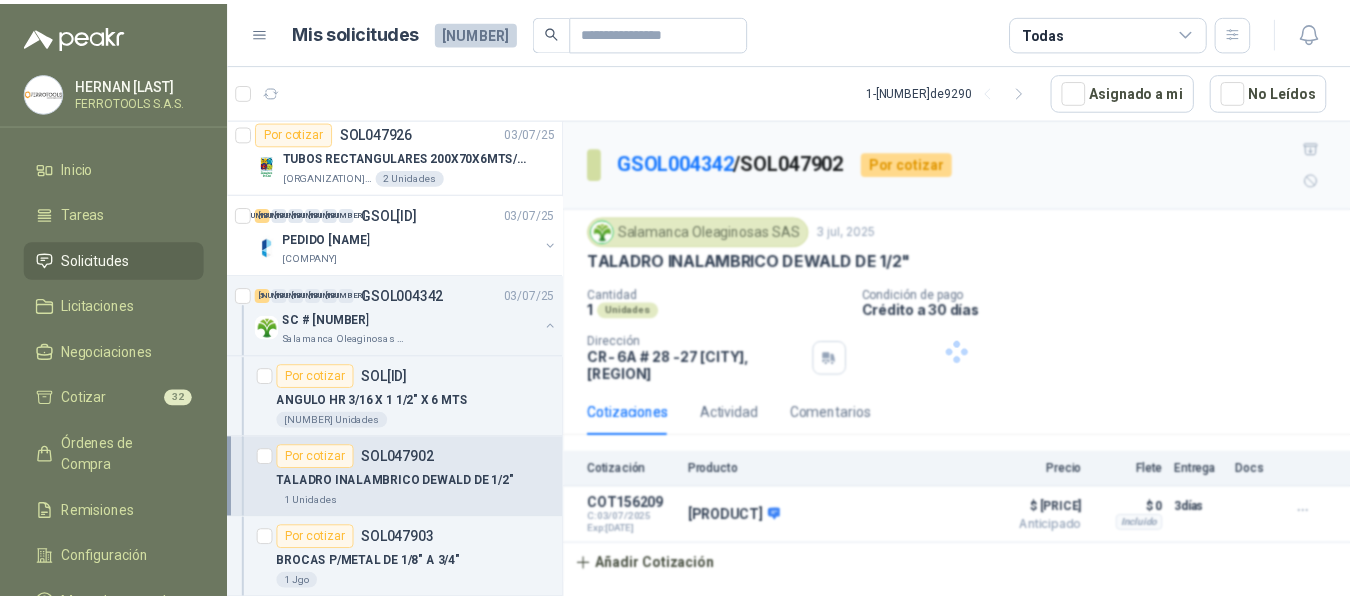 scroll, scrollTop: 0, scrollLeft: 0, axis: both 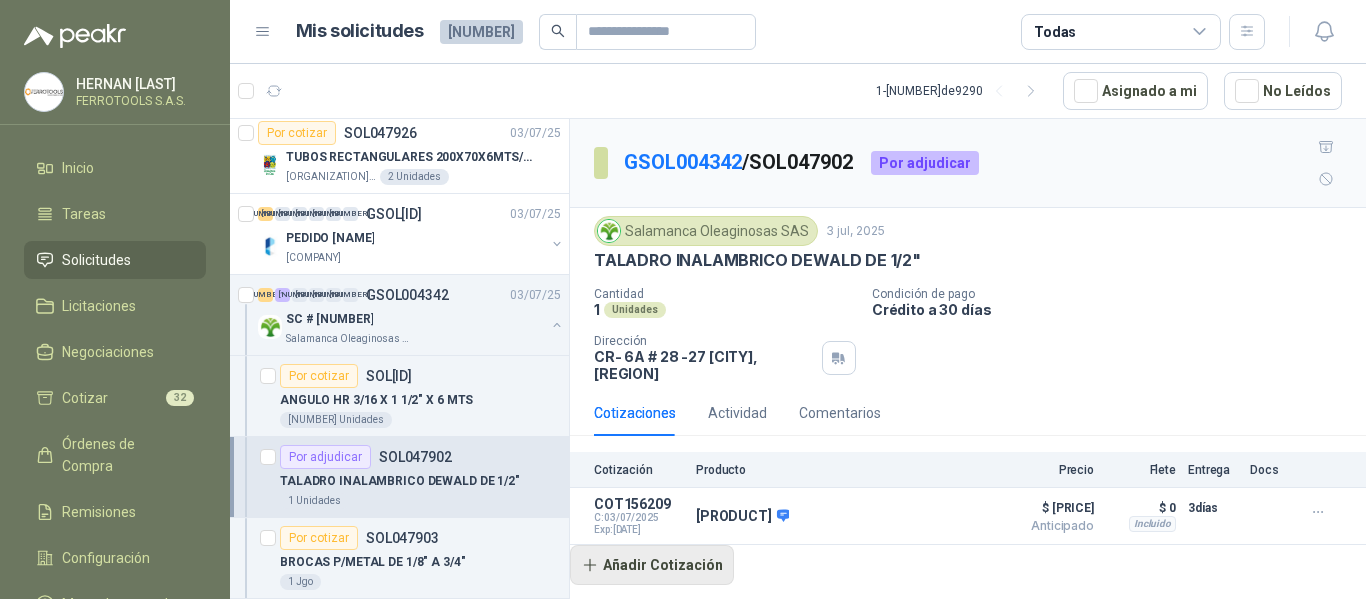 click on "Añadir Cotización" at bounding box center (652, 565) 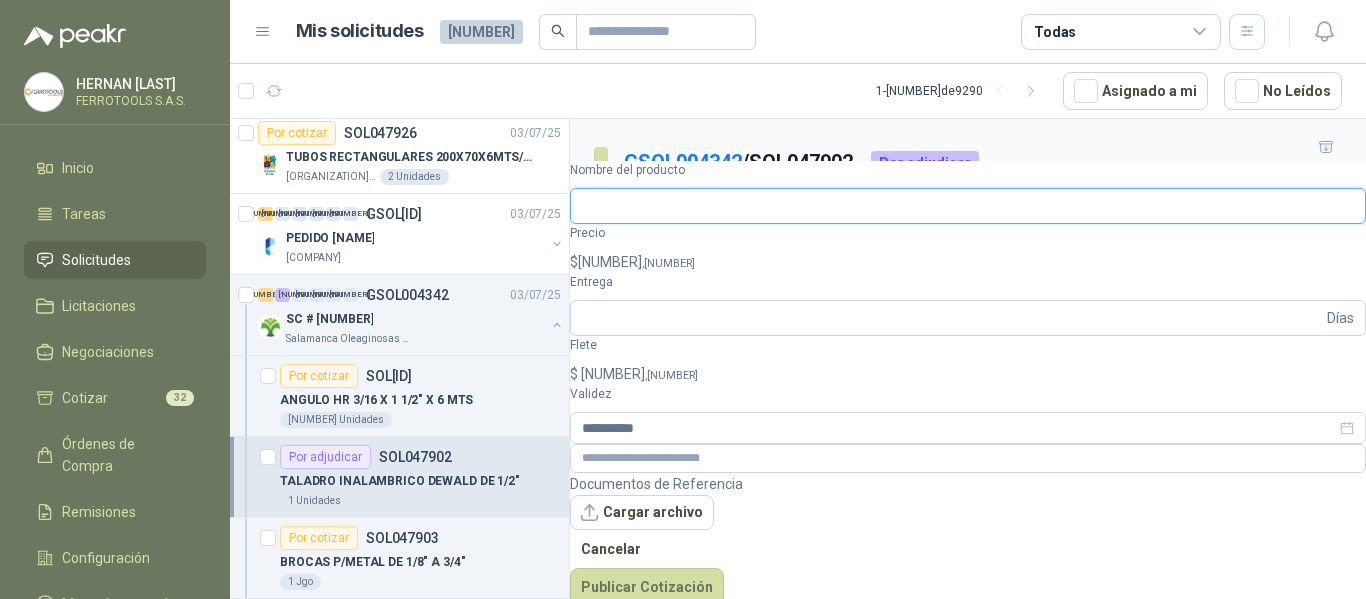 click on "Nombre del producto" at bounding box center (968, 206) 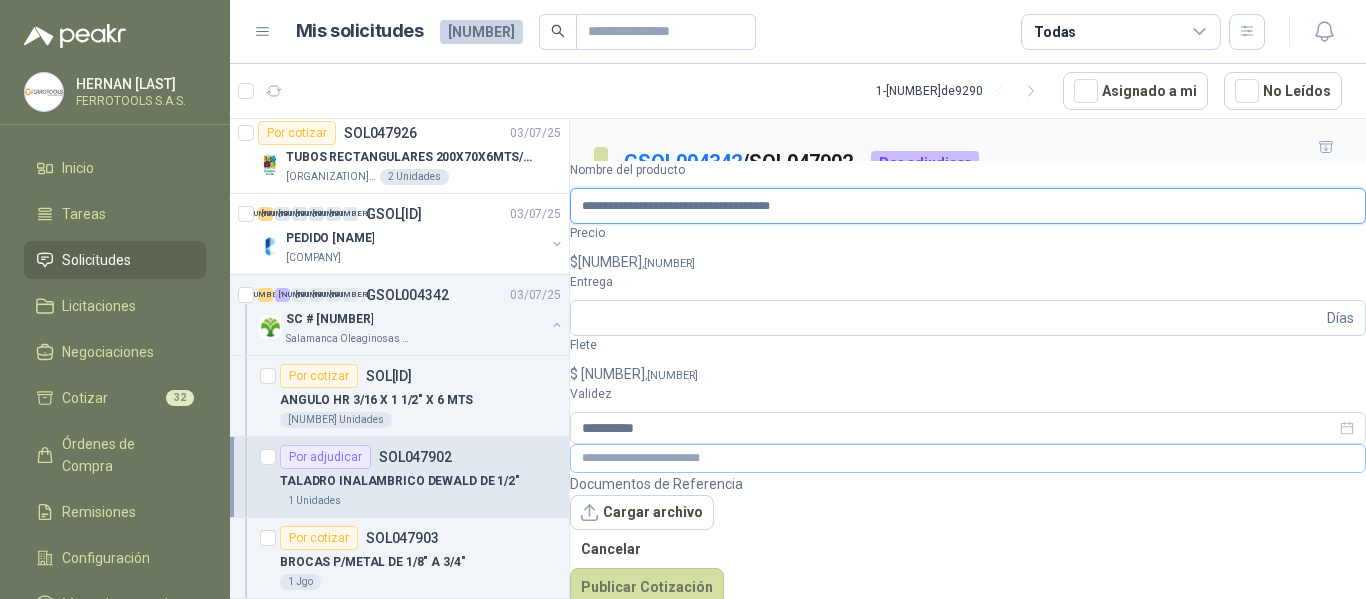 type on "**********" 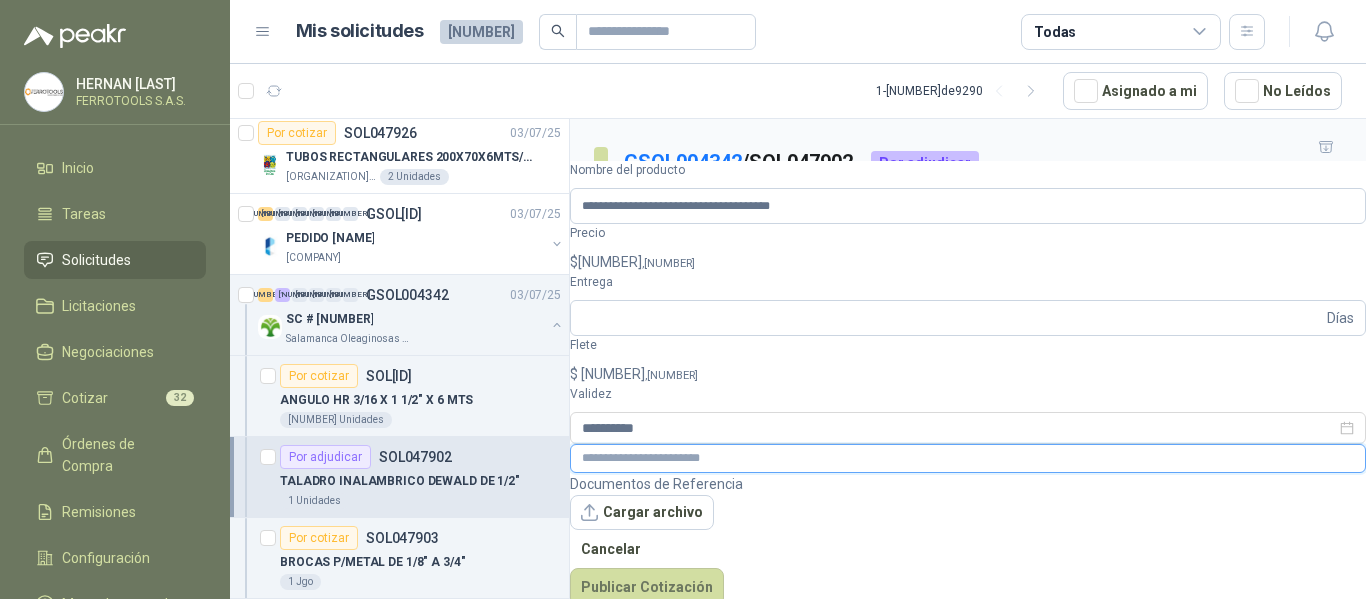 click at bounding box center [968, 458] 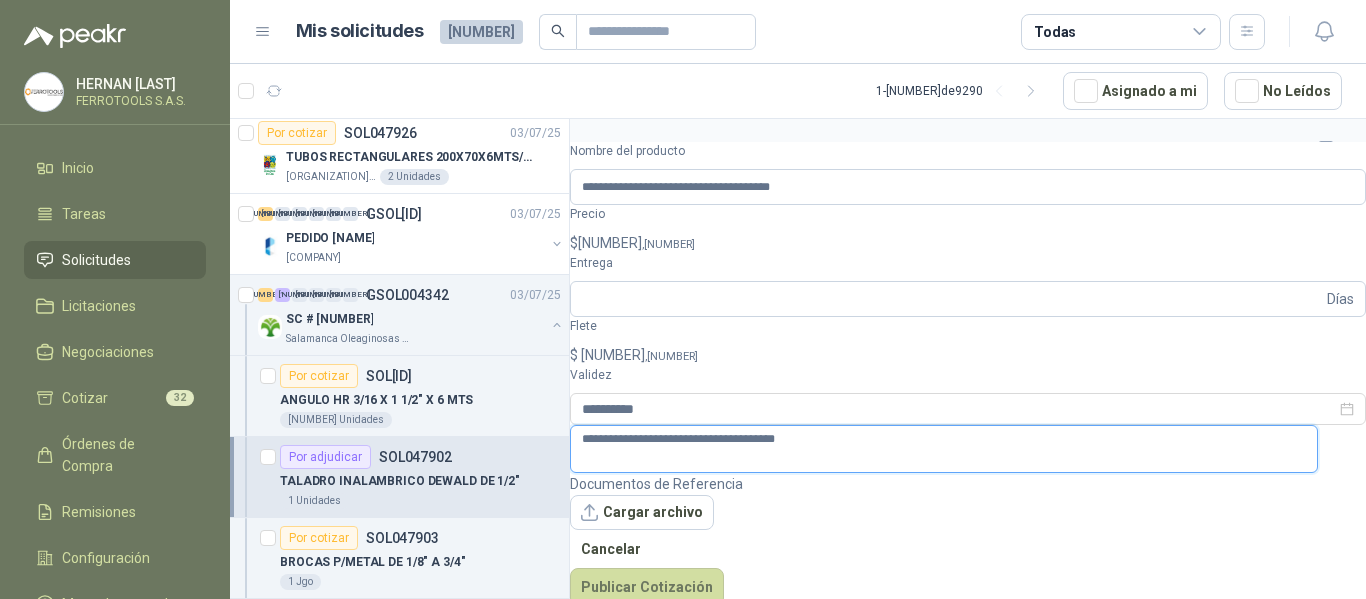 type on "**********" 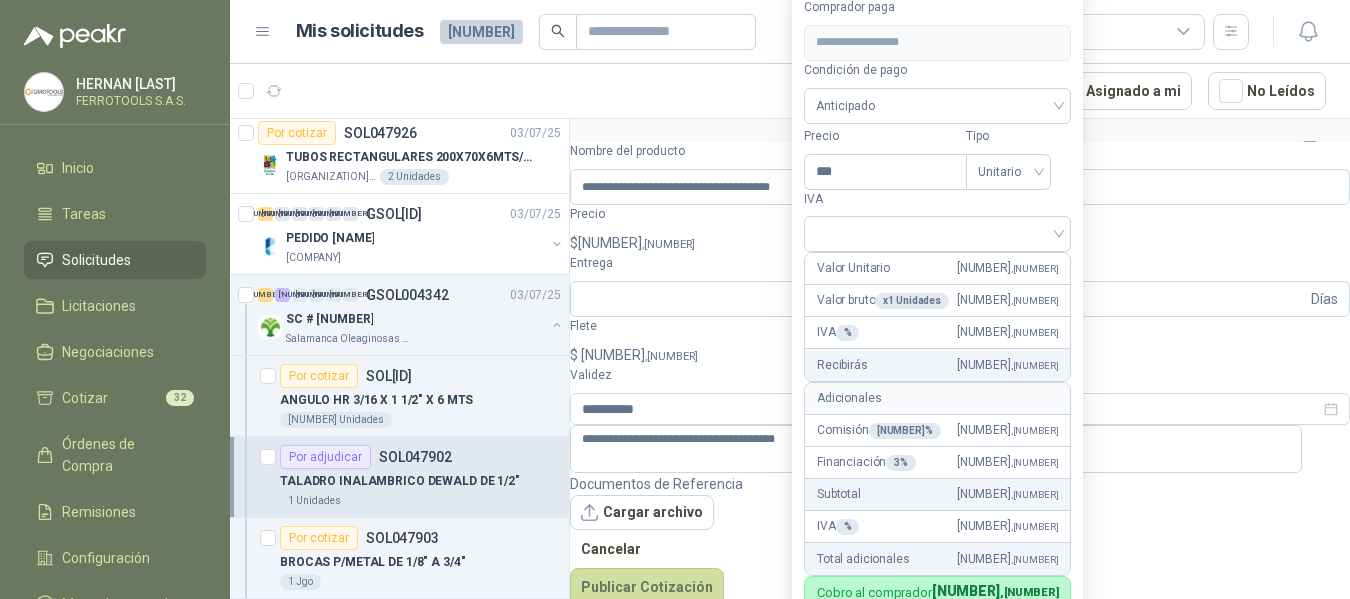 click on "HERNAN [LAST] FERROTOOLS S.A.S. Inicio Tareas Solicitudes Licitaciones Negociaciones Cotizar 32 Órdenes de Compra Remisiones Configuración Manuales y ayuda Mis solicitudes 13178 Todas 1 - 50 de 9290 Asignado a mi No Leídos Por cotizar SOL047933 03/07/25 MANI FORRAJERO Zoologico De Cali 120 Unidades 3 0 0 0 0 0 GSOL004347 03/07/25 ALMACENAMIENTO Y TRÁFICO DE MATERIAL Caracol TV 3 0 0 0 0 0 GSOL004346 03/07/25 167885 /167887 INSUMO PARA PERSONAL Club Campestre de Cali Por cotizar SOL047926 03/07/25 TUBOS RECTANGULARES 200X70X6MTS/4MM Zoologico De Cali 2 Unidades 13 0 0 0 0 0 GSOL004343 03/07/25 PEDIDO HACIENDAS Perugia SAS 4 1 0 0 0 0 GSOL004342 03/07/25 SC # 5175 Salamanca Oleaginosas SAS Por cotizar SOL047901 ANGULO HR 3/16 X 1 1/2" X 6 MTS 4 Unidades Por cotizar SOL047902 TALADRO INALAMBRICO DEWALD DE 1/2" 1 Unidades Por cotizar SOL047903 BROCAS P/METAL DE 1/8" A 3/4" 1 Jgo Por cotizar SOL047904" at bounding box center [675, 299] 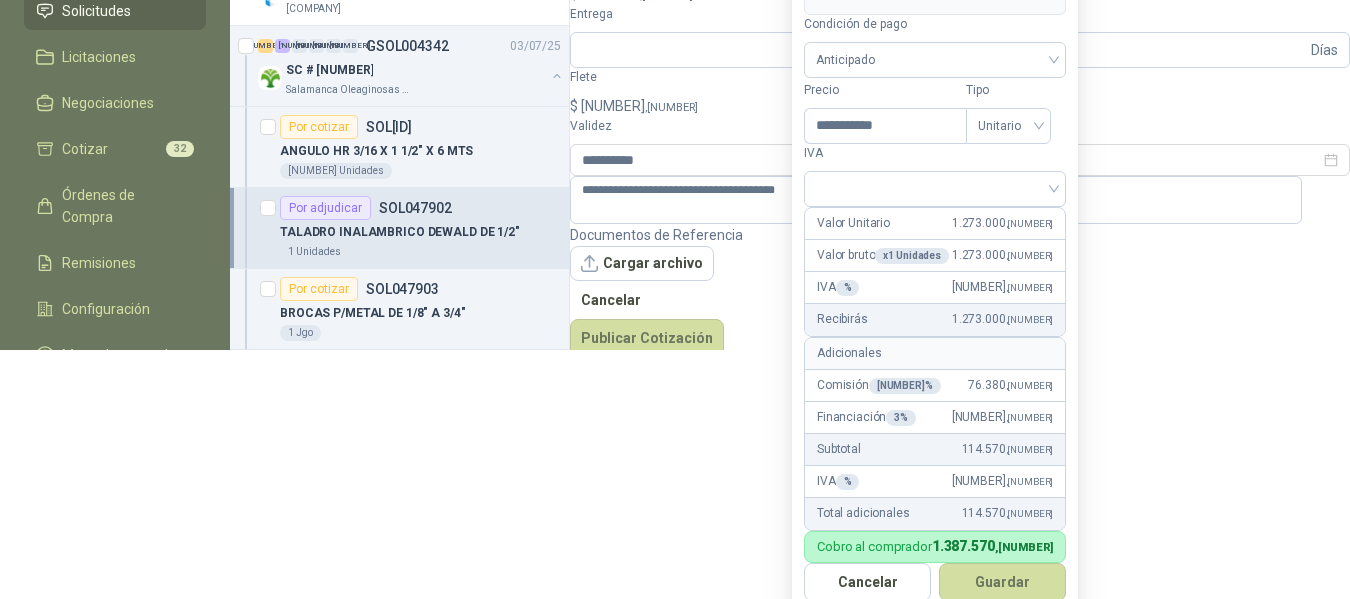 scroll, scrollTop: 250, scrollLeft: 0, axis: vertical 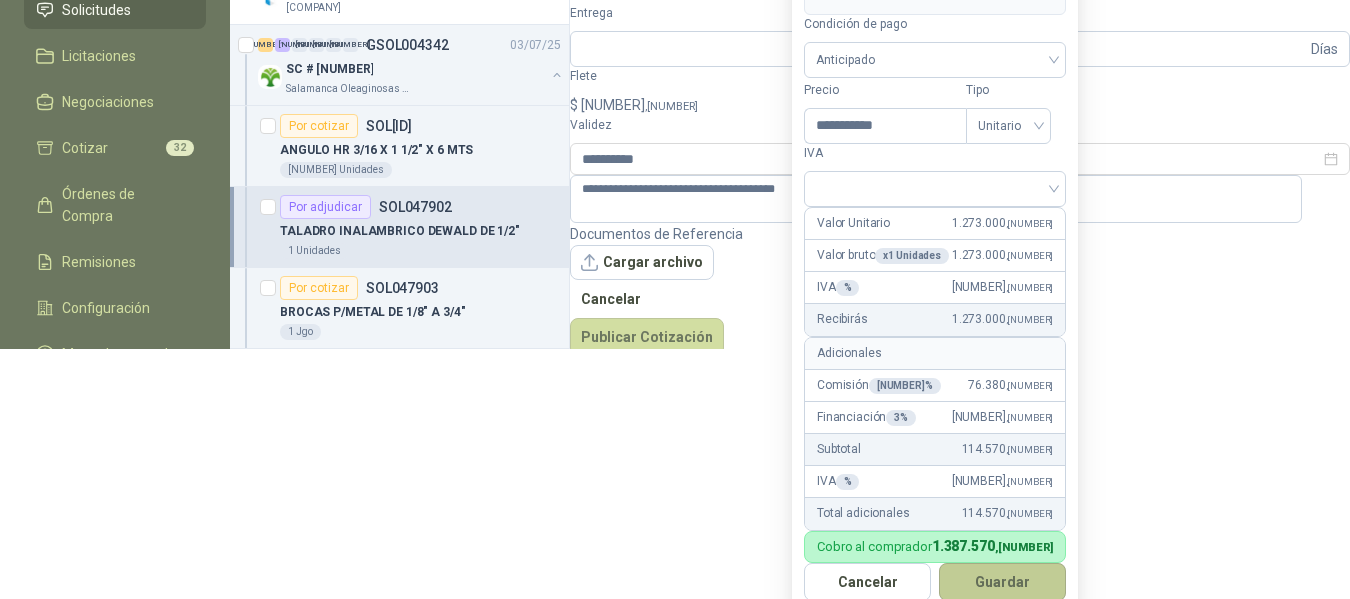 type on "**********" 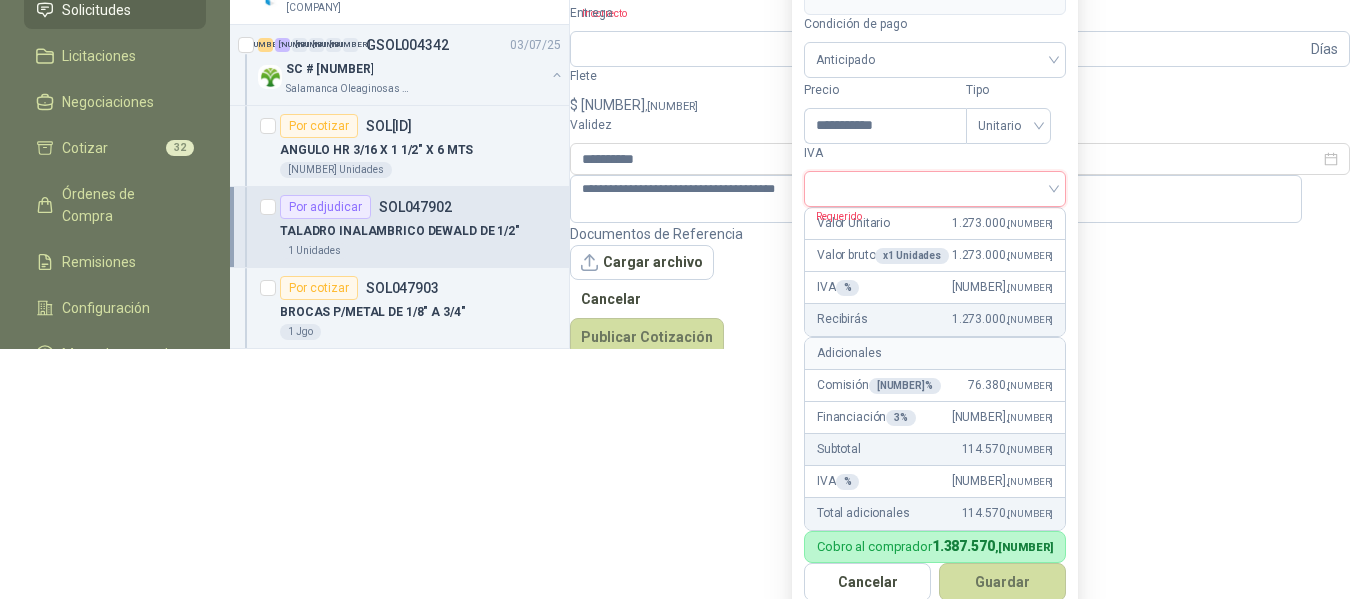 click at bounding box center [935, 187] 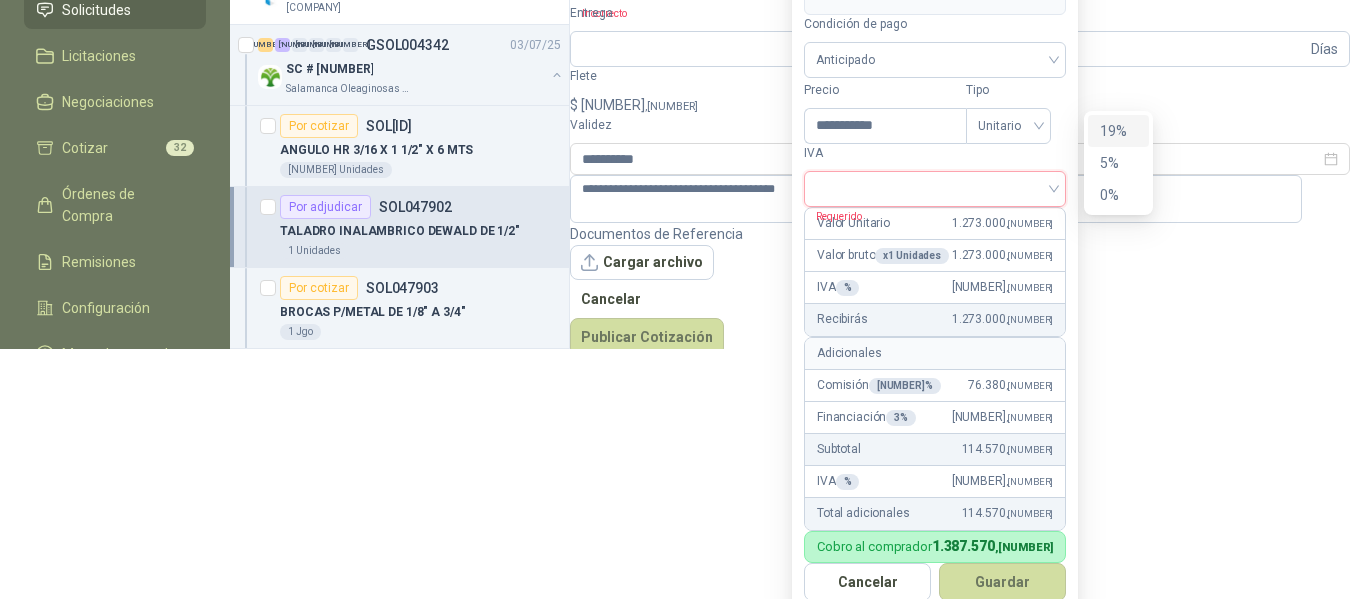click on "19%" at bounding box center (1118, 131) 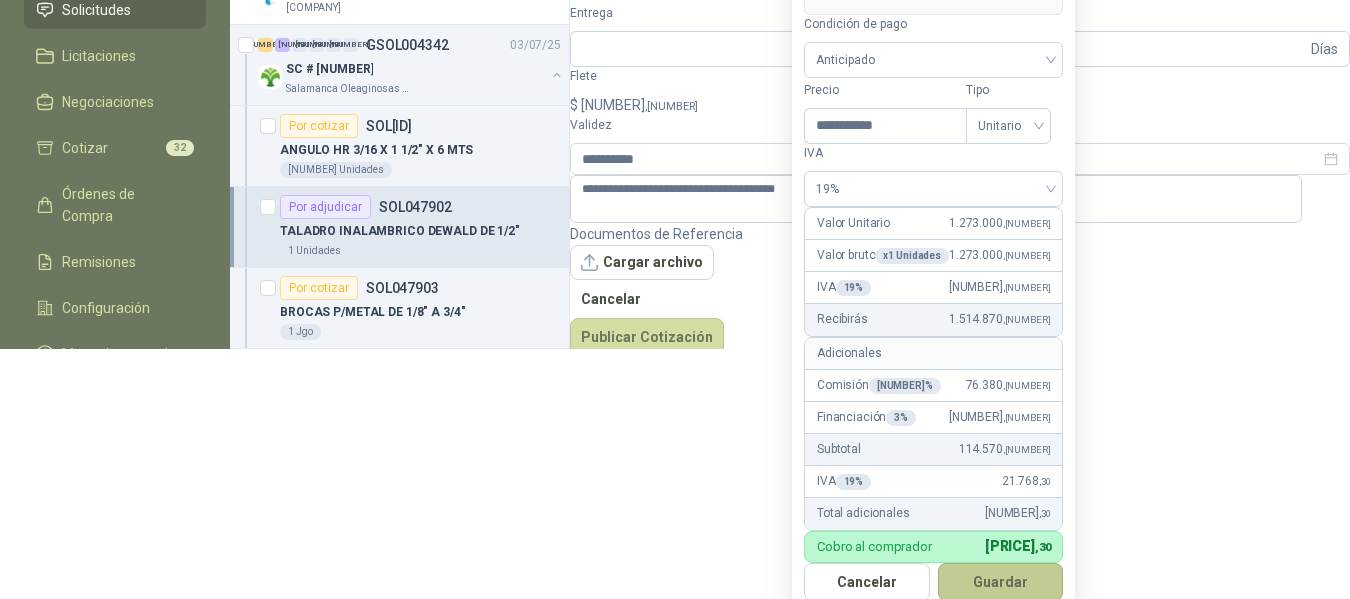click on "Guardar" at bounding box center (1001, 582) 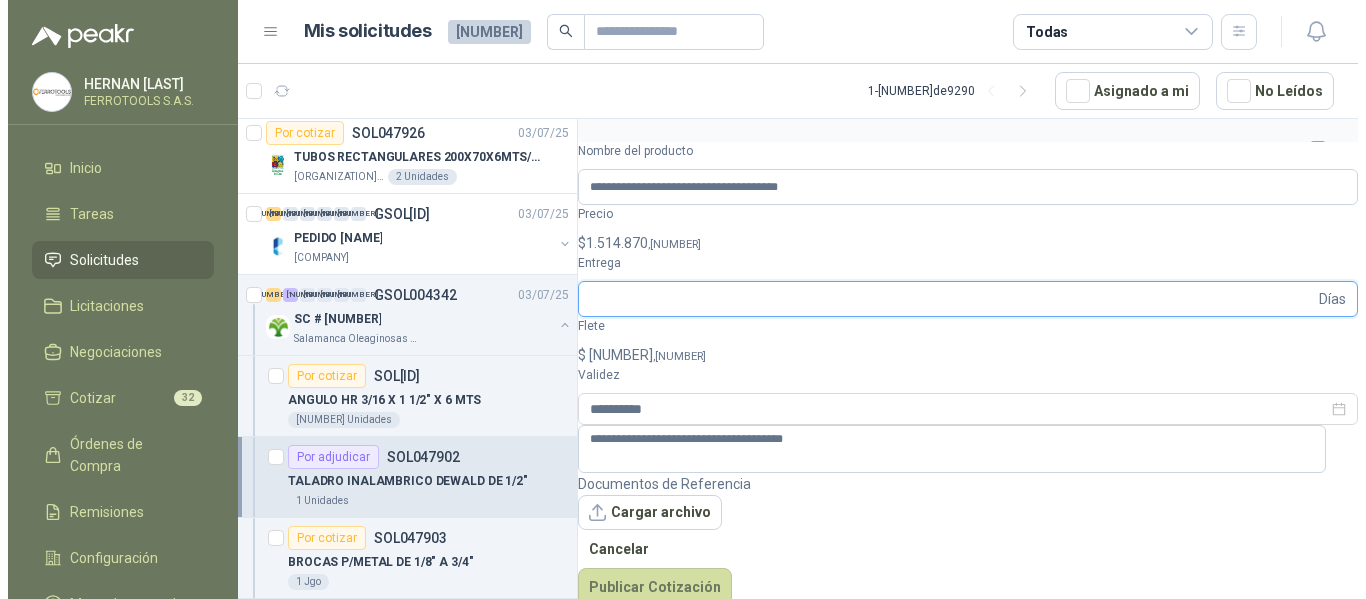 scroll, scrollTop: 0, scrollLeft: 0, axis: both 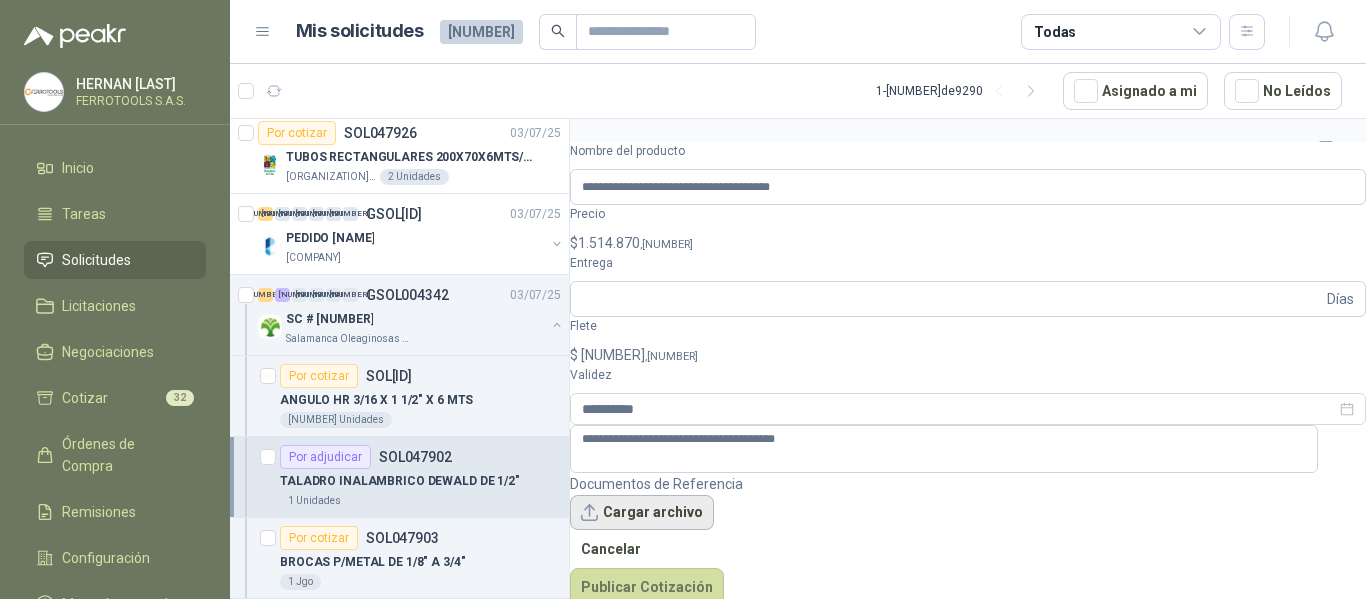 click on "Cargar archivo" at bounding box center [642, 513] 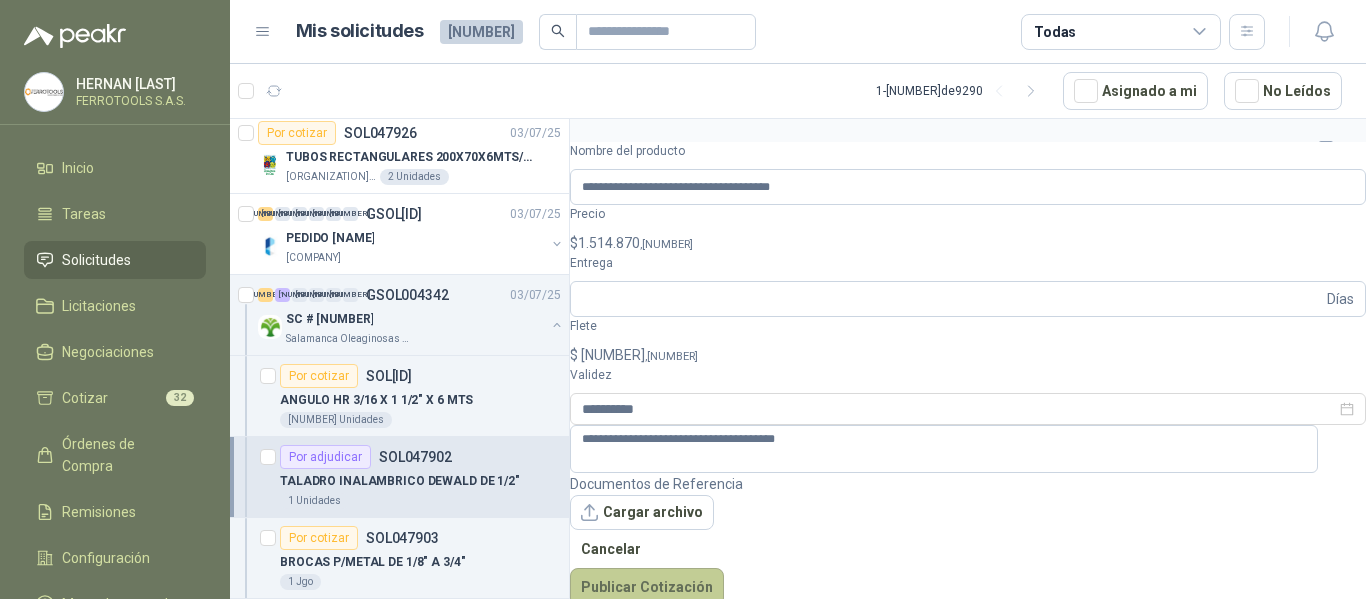 click on "Publicar Cotización" at bounding box center (647, 587) 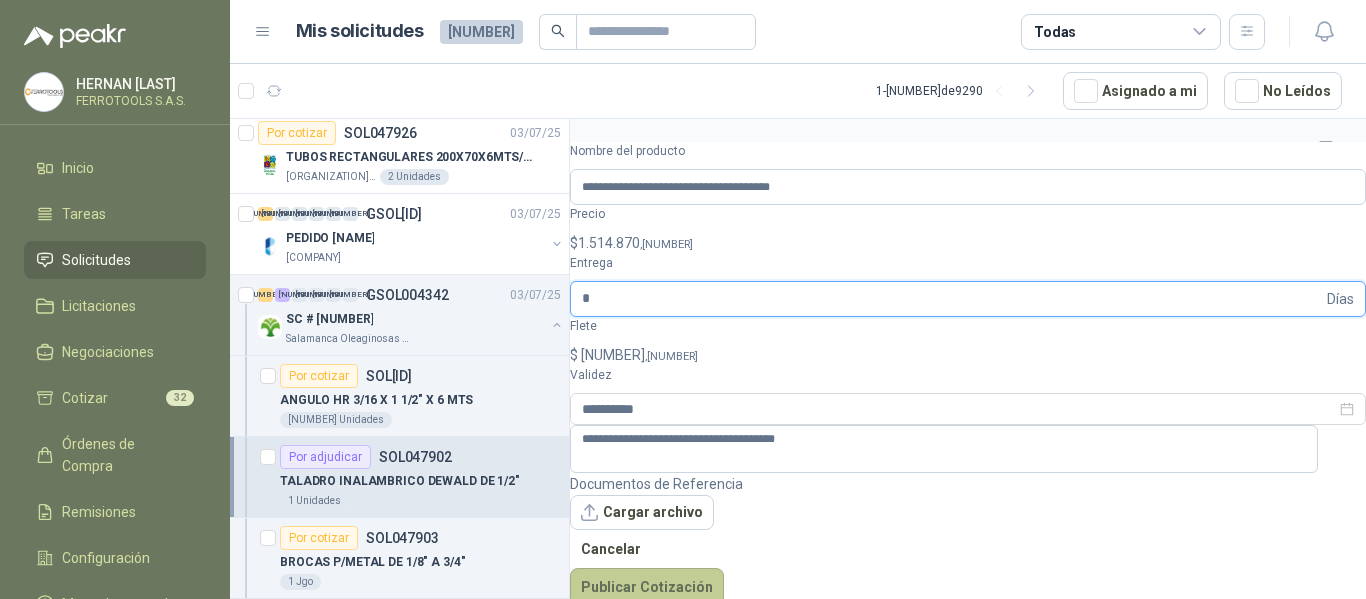 type on "*" 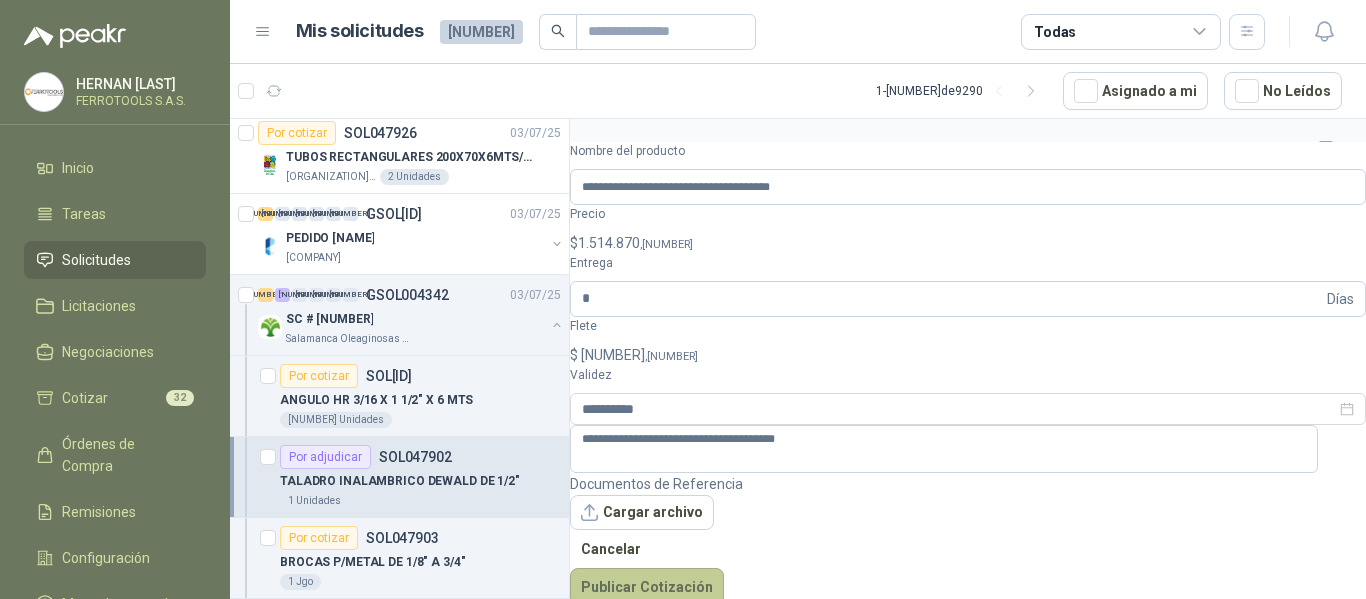 click on "Publicar Cotización" at bounding box center [647, 587] 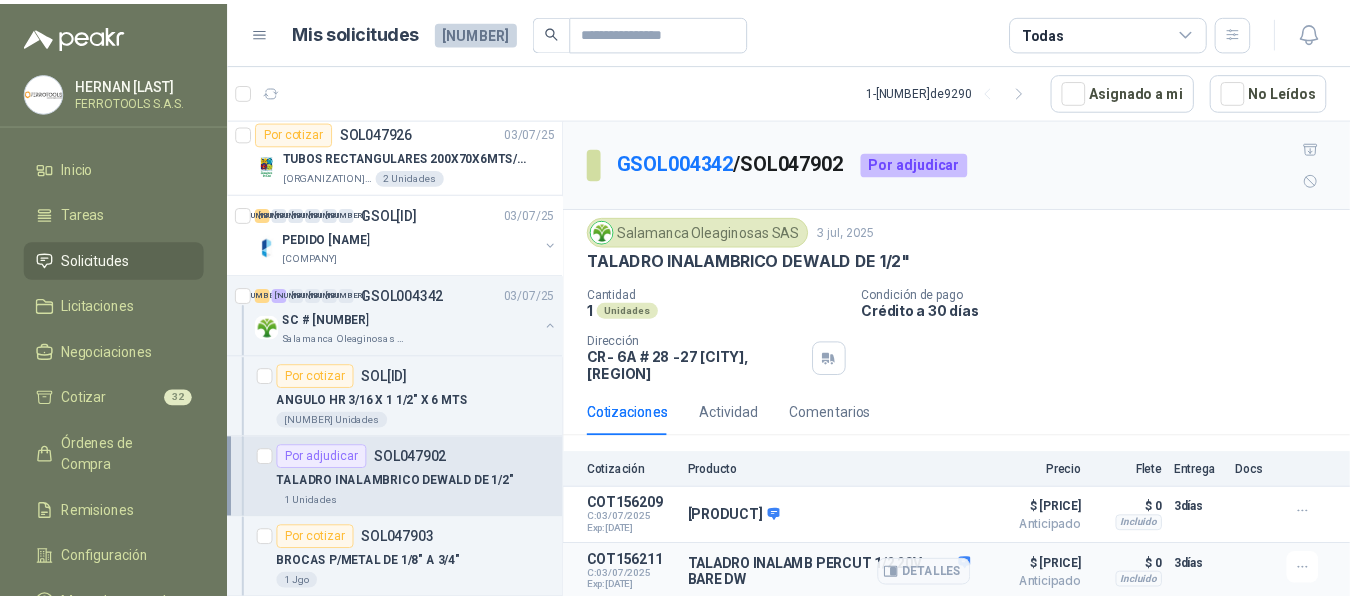 scroll, scrollTop: 6, scrollLeft: 0, axis: vertical 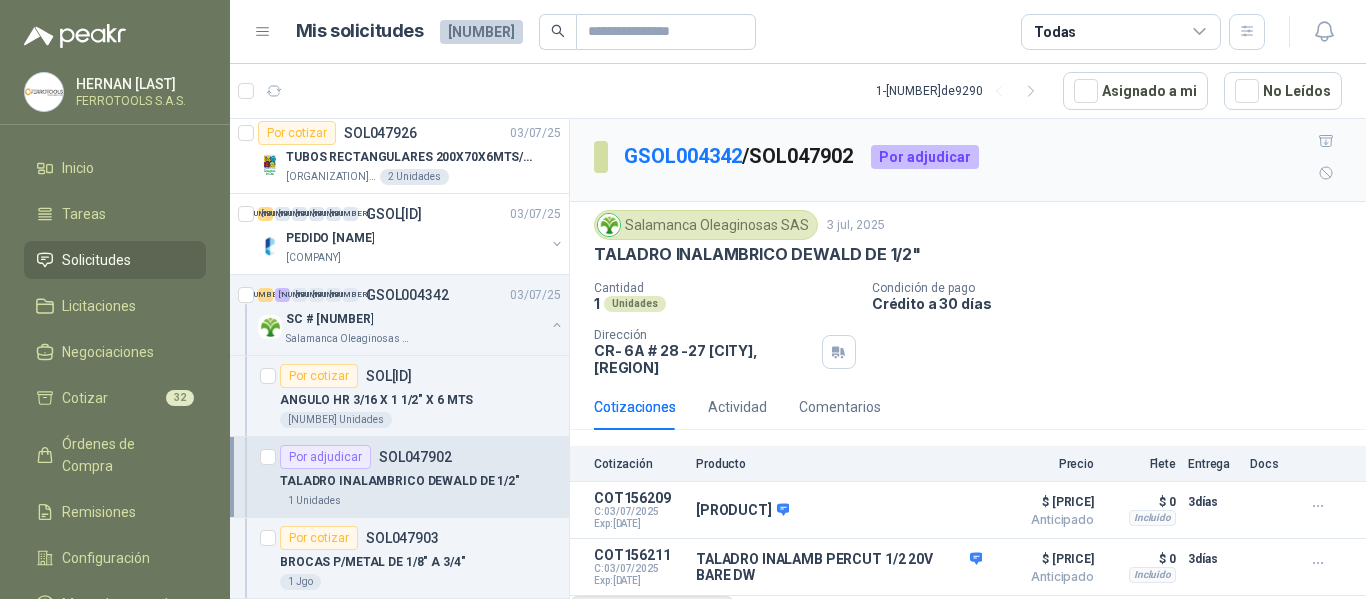 click on "Añadir Cotización" at bounding box center (652, 616) 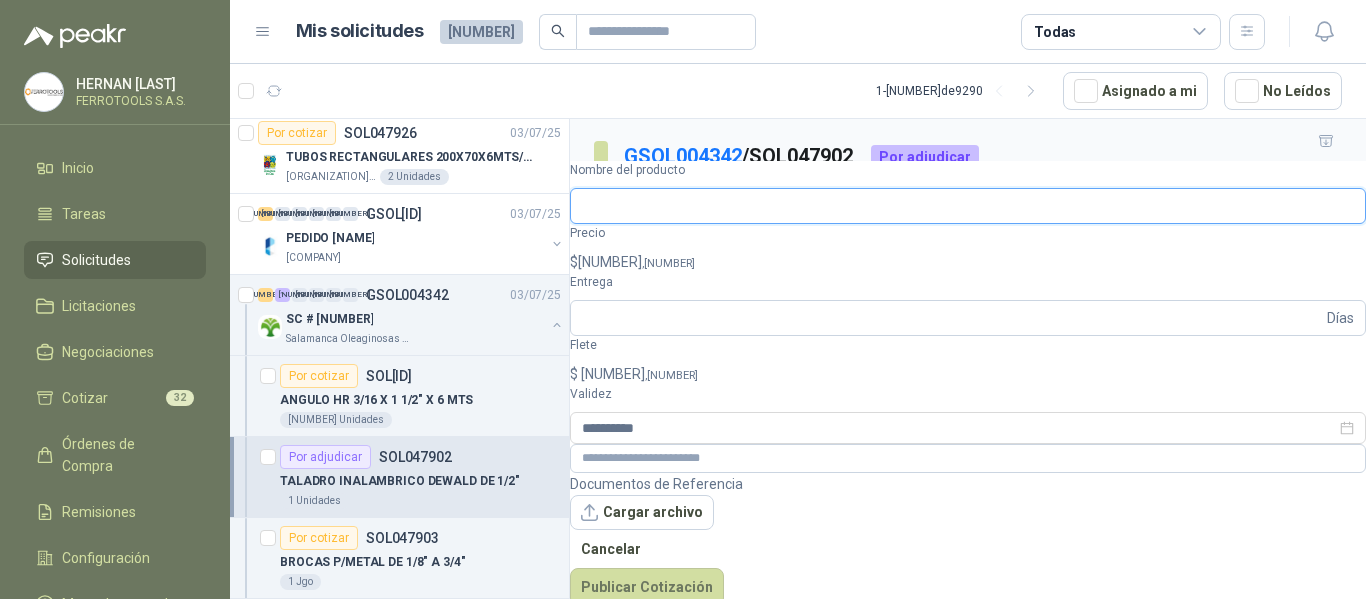 click on "Nombre del producto" at bounding box center [968, 206] 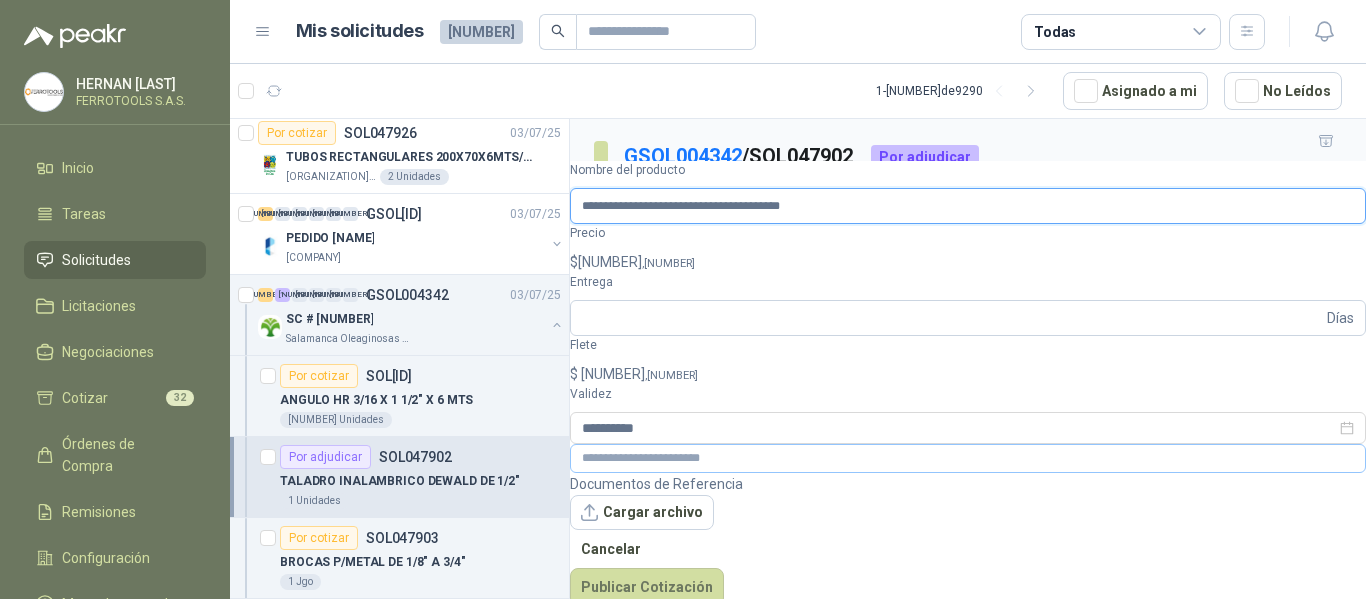type on "**********" 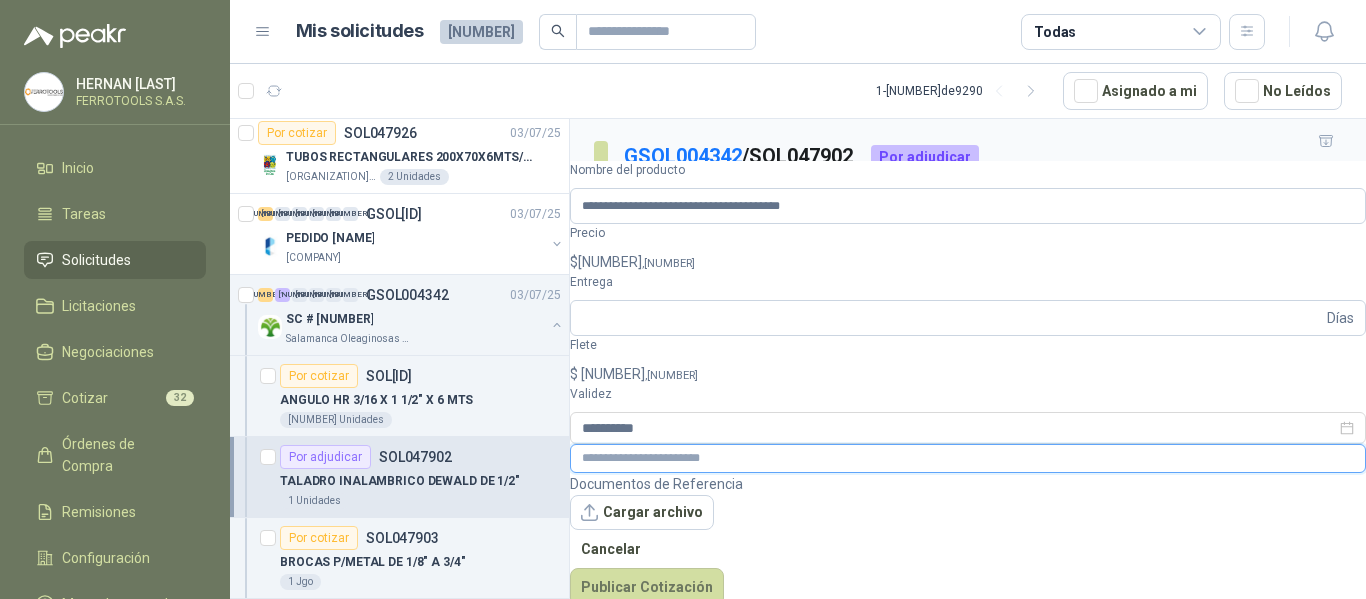 click at bounding box center [968, 458] 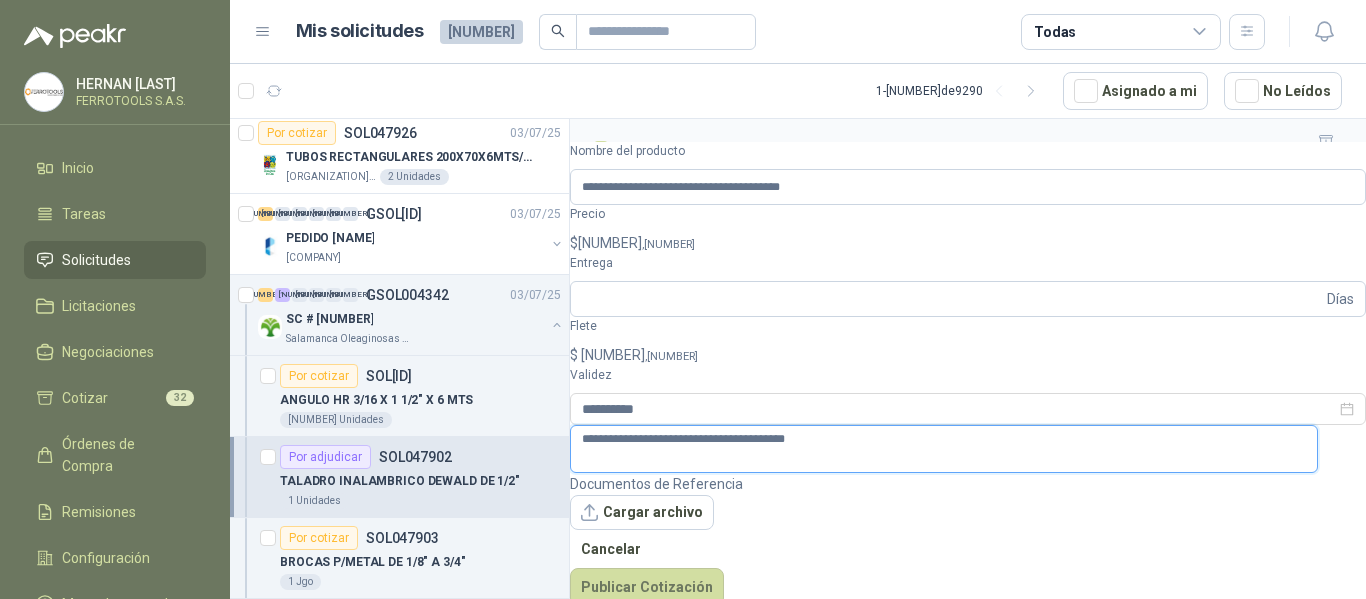type on "**********" 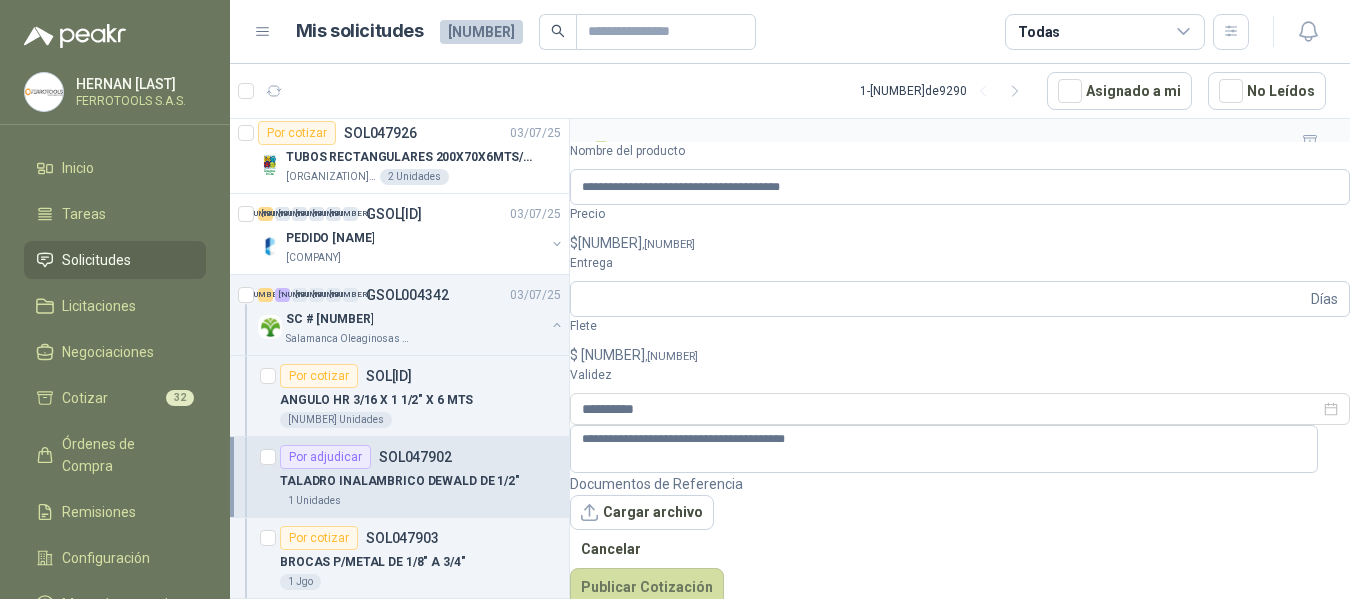 click on "HERNAN [LAST] FERROTOOLS S.A.S. Inicio Tareas Solicitudes Licitaciones Negociaciones Cotizar 32 Órdenes de Compra Remisiones Configuración Manuales y ayuda Mis solicitudes 13178 Todas 1 - 50 de 9290 Asignado a mi No Leídos Por cotizar SOL047933 03/07/25 MANI FORRAJERO Zoologico De Cali 120 Unidades 3 0 0 0 0 0 GSOL004347 03/07/25 ALMACENAMIENTO Y TRÁFICO DE MATERIAL Caracol TV 3 0 0 0 0 0 GSOL004346 03/07/25 167885 /167887 INSUMO PARA PERSONAL Club Campestre de Cali Por cotizar SOL047926 03/07/25 TUBOS RECTANGULARES 200X70X6MTS/4MM Zoologico De Cali 2 Unidades 13 0 0 0 0 0 GSOL004343 03/07/25 PEDIDO HACIENDAS Perugia SAS 4 1 0 0 0 0 GSOL004342 03/07/25 SC # 5175 Salamanca Oleaginosas SAS Por cotizar SOL047901 ANGULO HR 3/16 X 1 1/2" X 6 MTS 4 Unidades Por cotizar SOL047902 TALADRO INALAMBRICO DEWALD DE 1/2" 1 Unidades Por cotizar SOL047903 BROCAS P/METAL DE 1/8" A 3/4" 1 Jgo Por cotizar SOL047904" at bounding box center (675, 299) 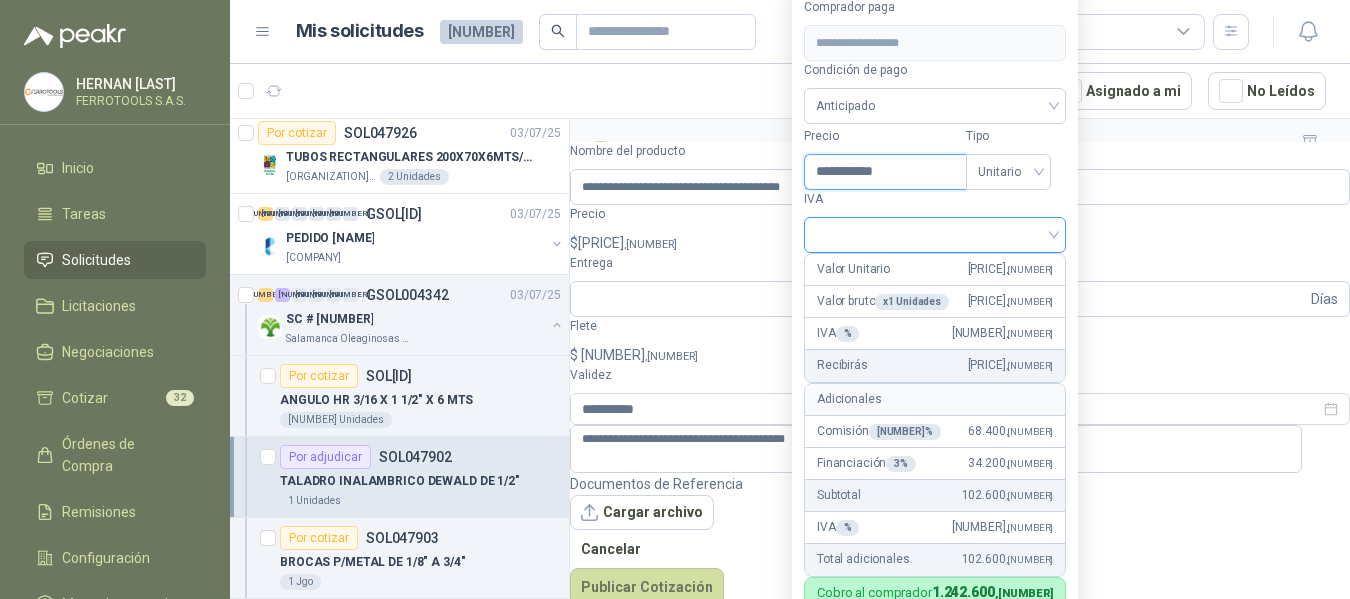 type on "**********" 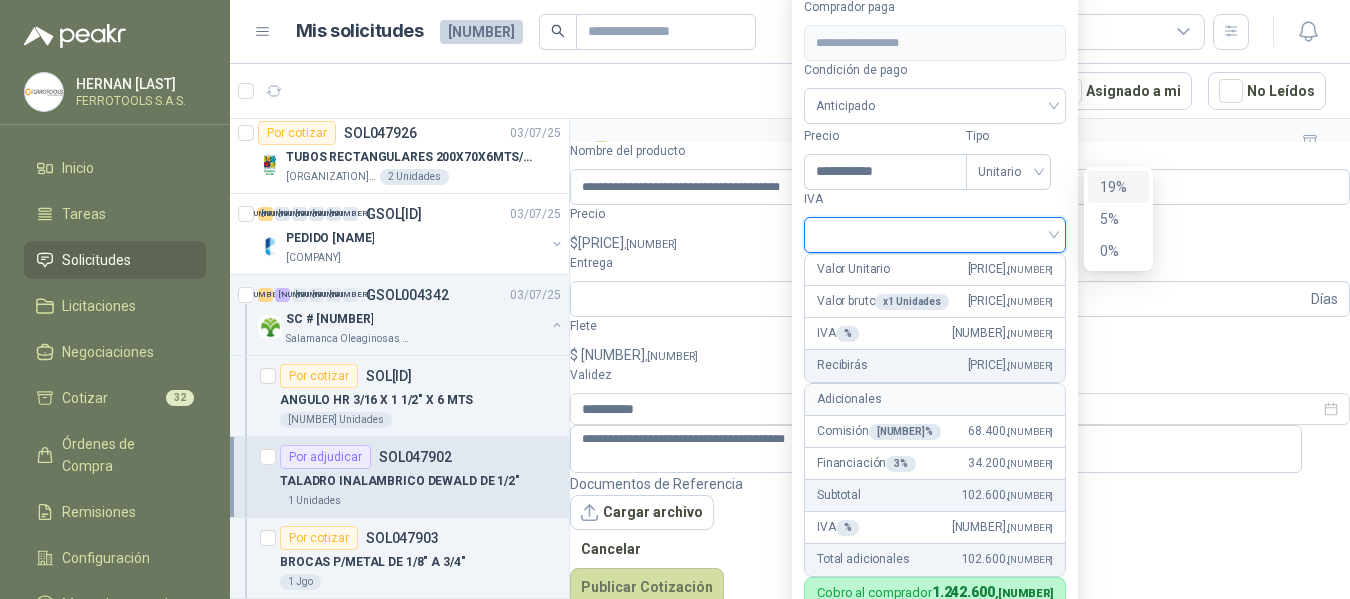 click at bounding box center [935, 233] 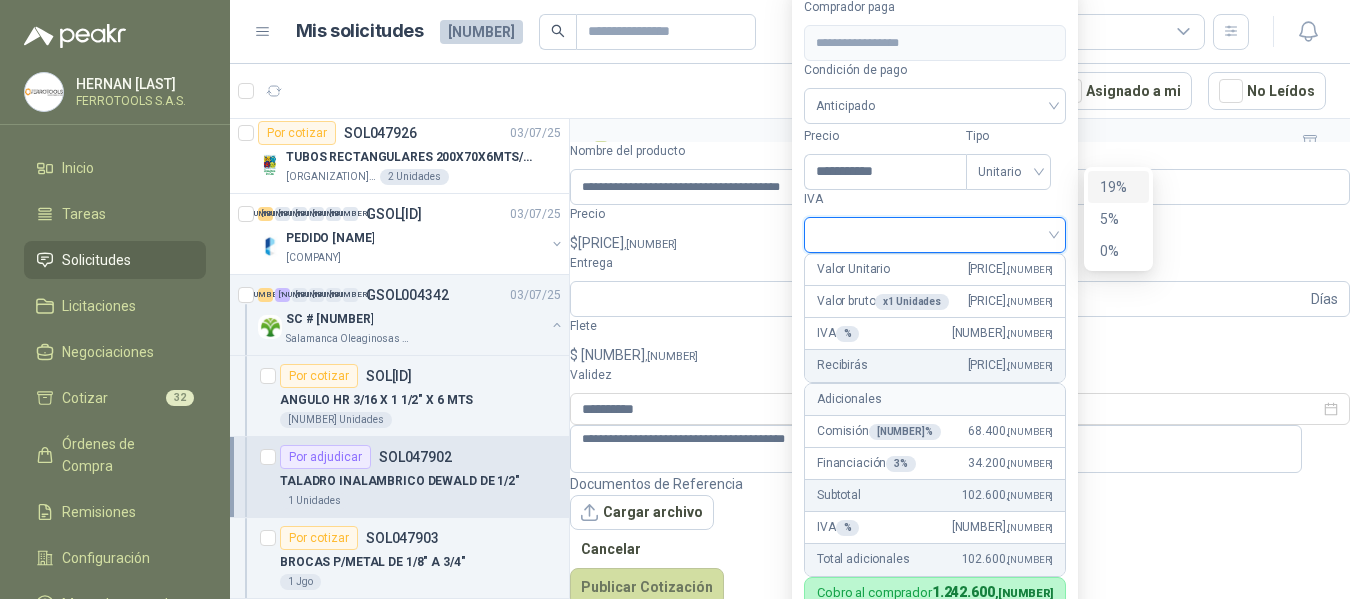 click on "19%" at bounding box center [1118, 187] 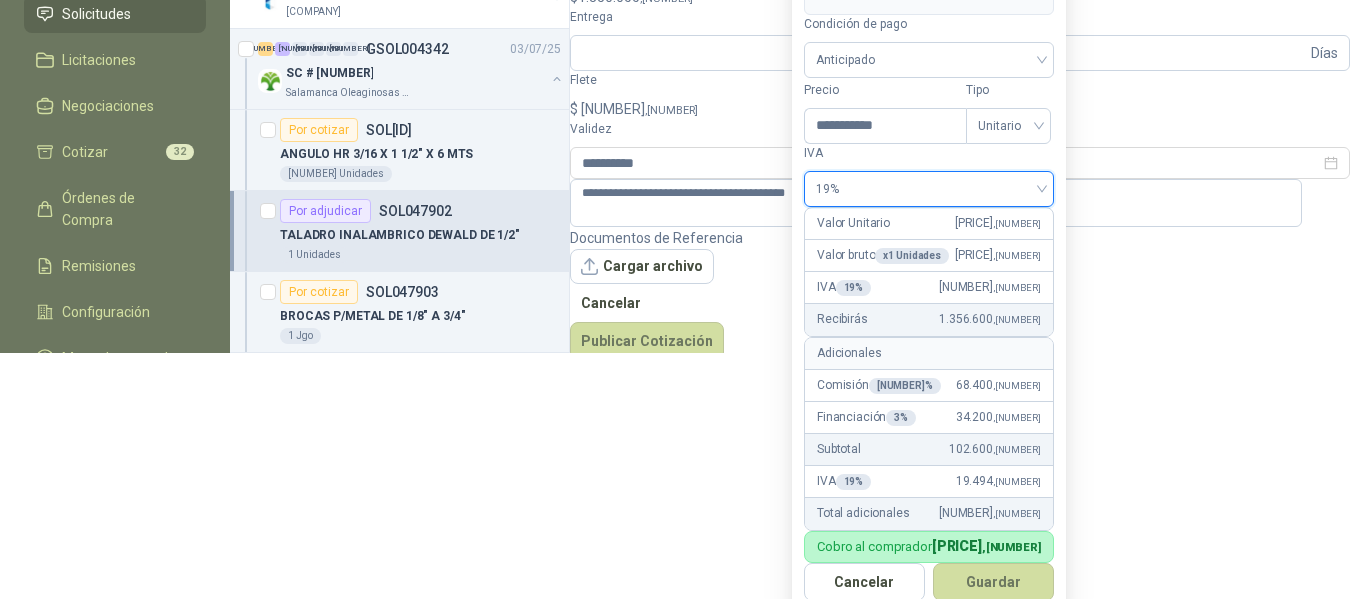 scroll, scrollTop: 254, scrollLeft: 0, axis: vertical 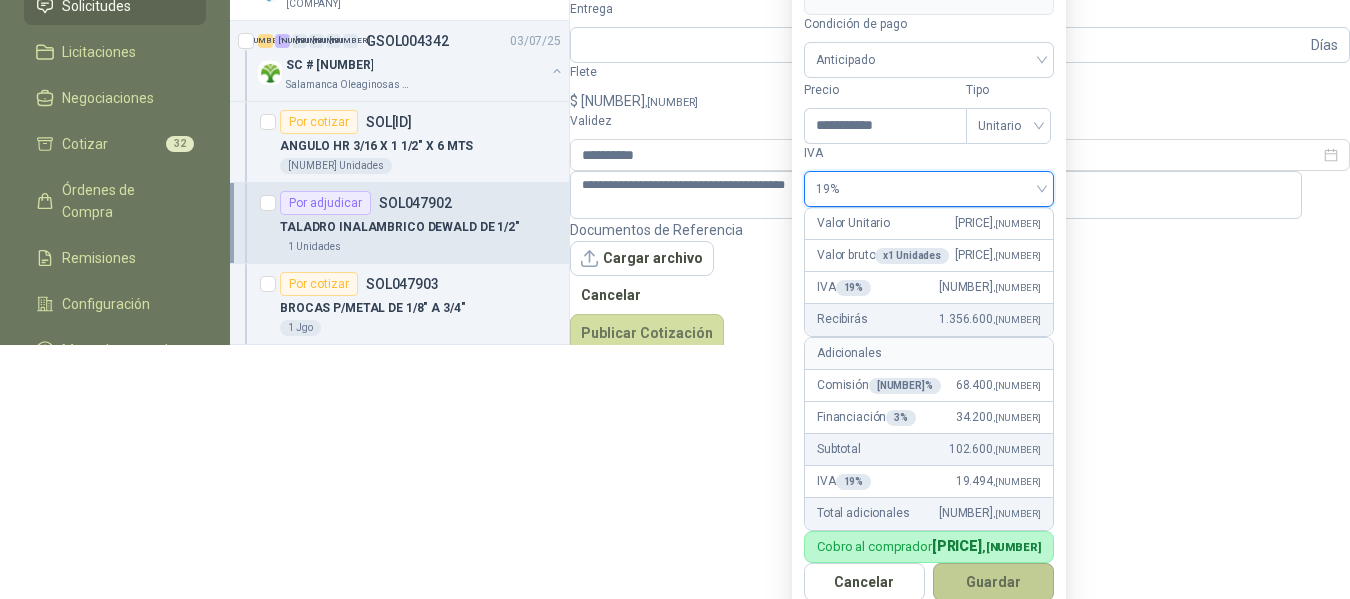 click on "Guardar" at bounding box center (993, 582) 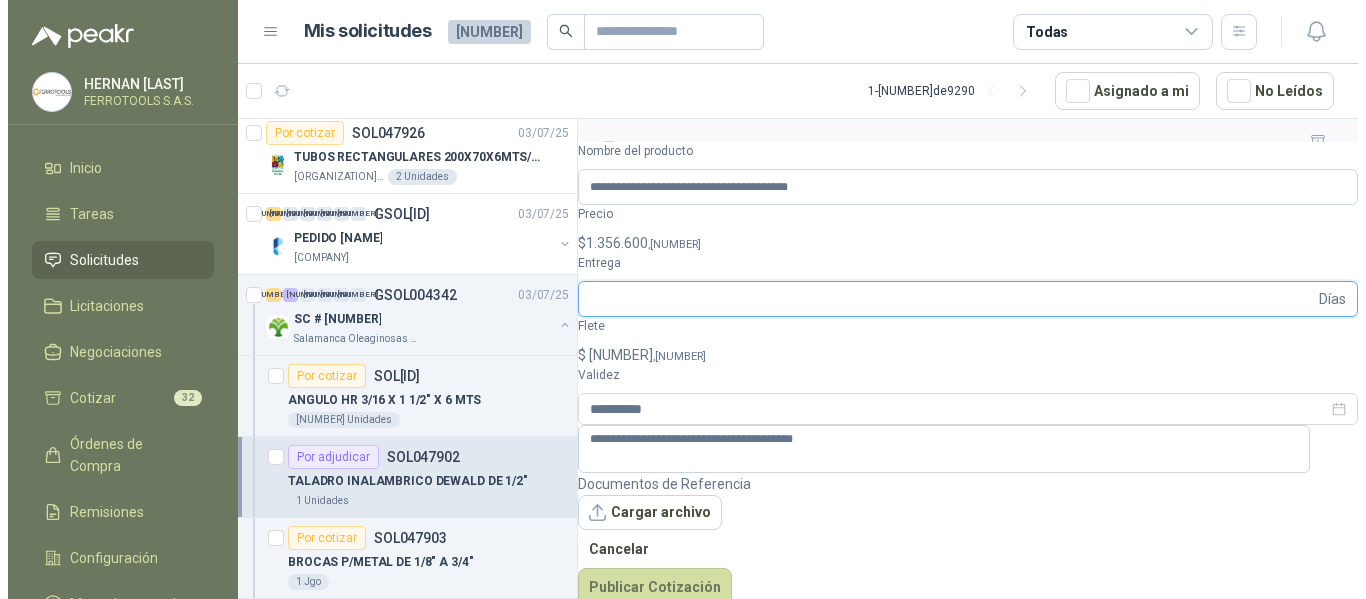 scroll, scrollTop: 0, scrollLeft: 0, axis: both 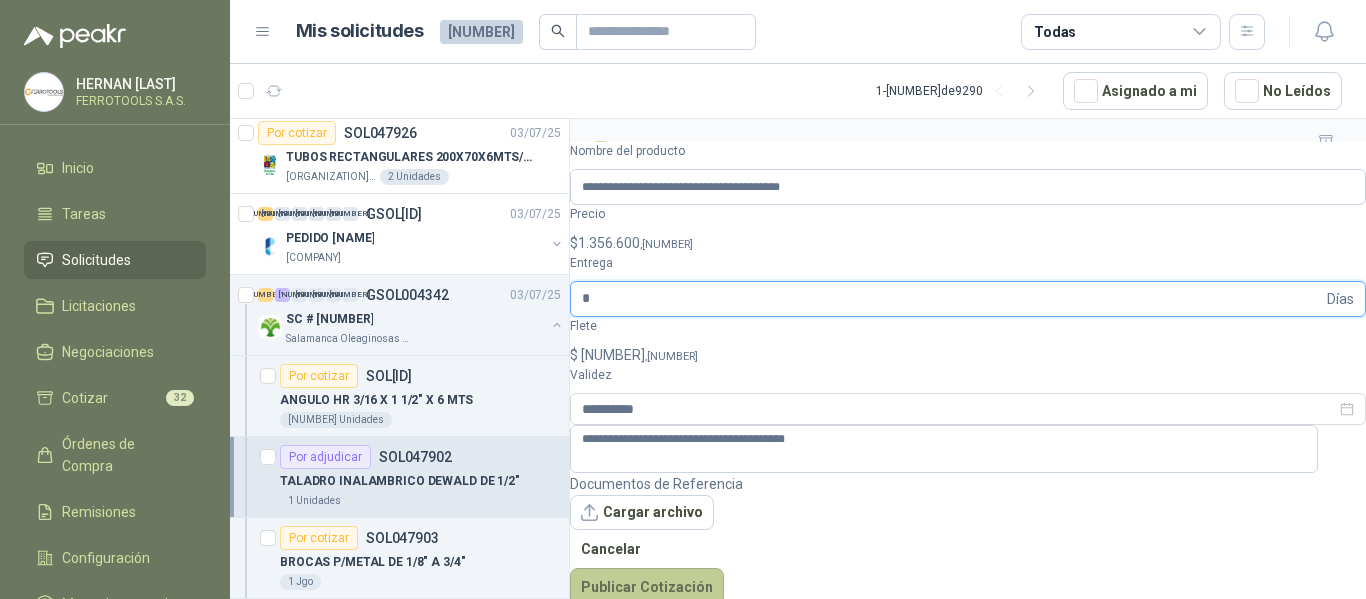 type on "*" 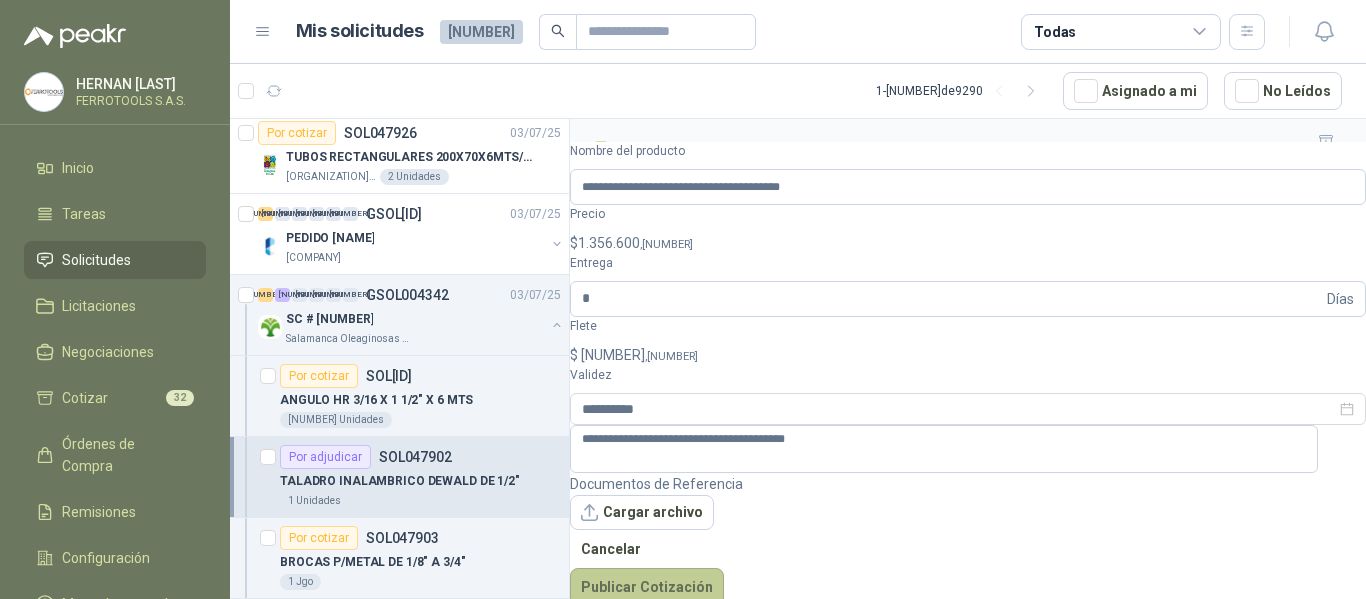 click on "Publicar Cotización" at bounding box center (647, 587) 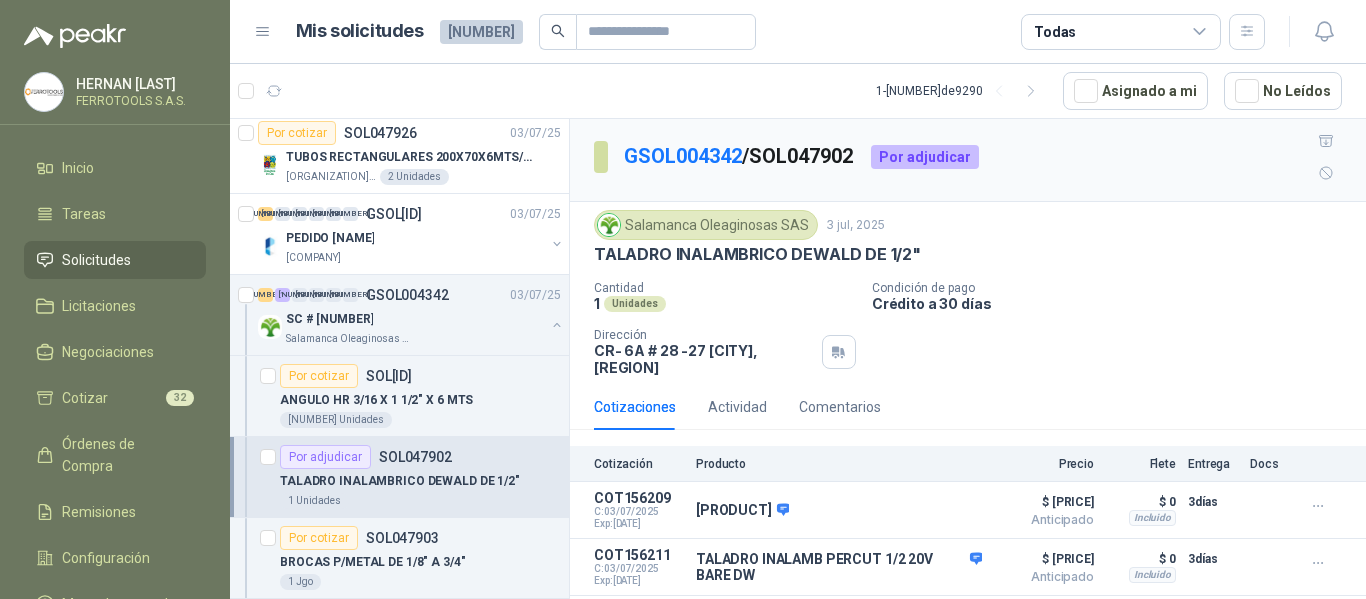 scroll, scrollTop: 64, scrollLeft: 0, axis: vertical 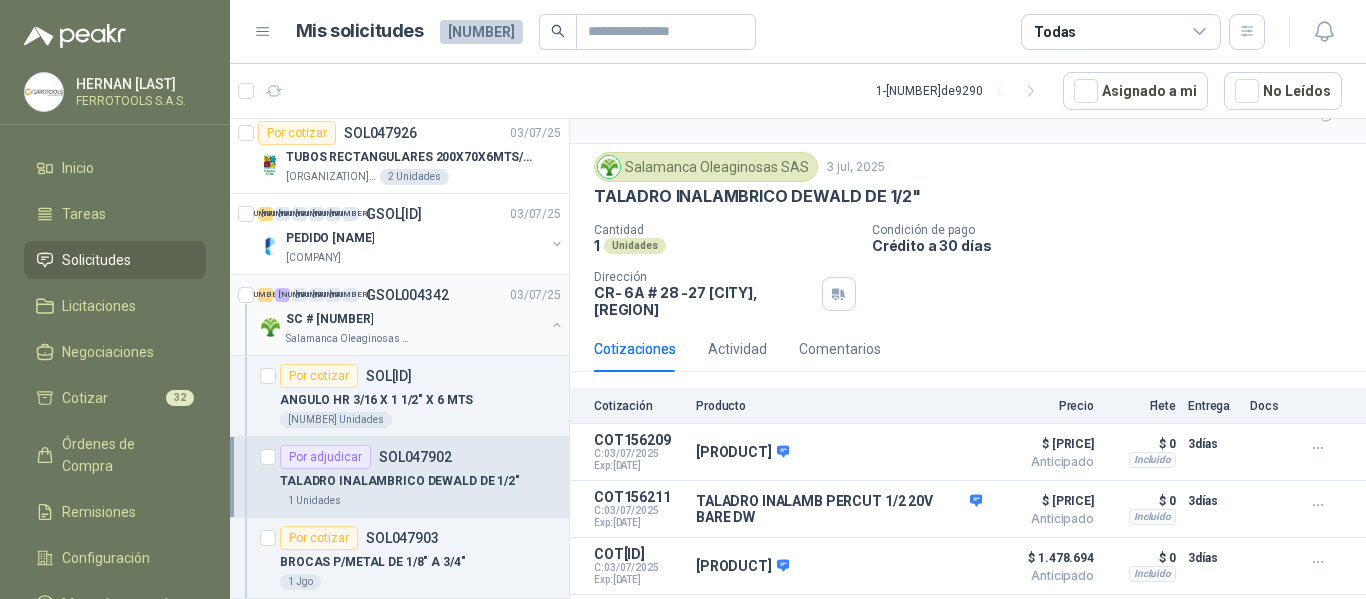 click on "SC # [NUMBER]" at bounding box center (415, 319) 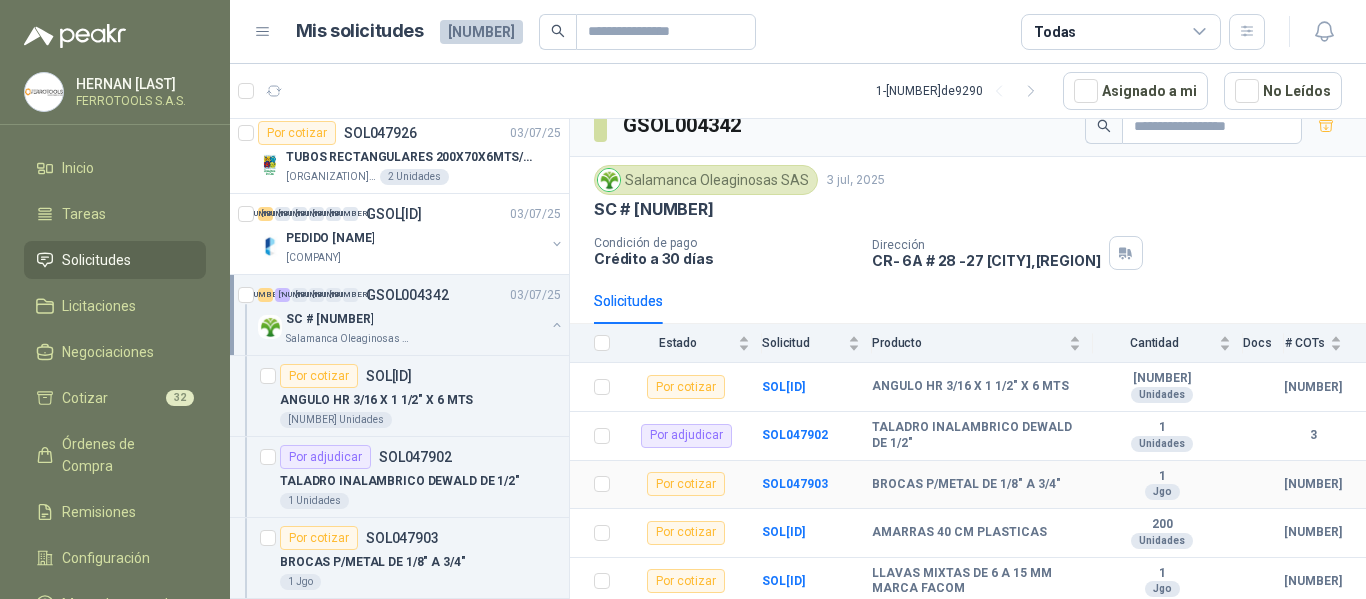scroll, scrollTop: 0, scrollLeft: 0, axis: both 